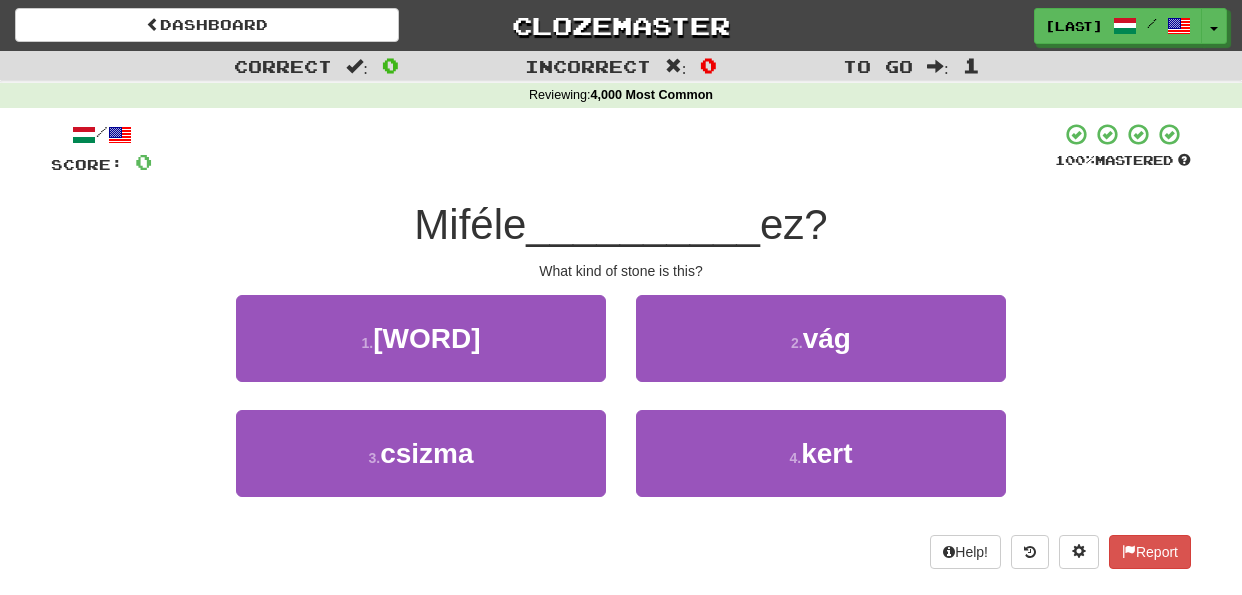 scroll, scrollTop: 0, scrollLeft: 0, axis: both 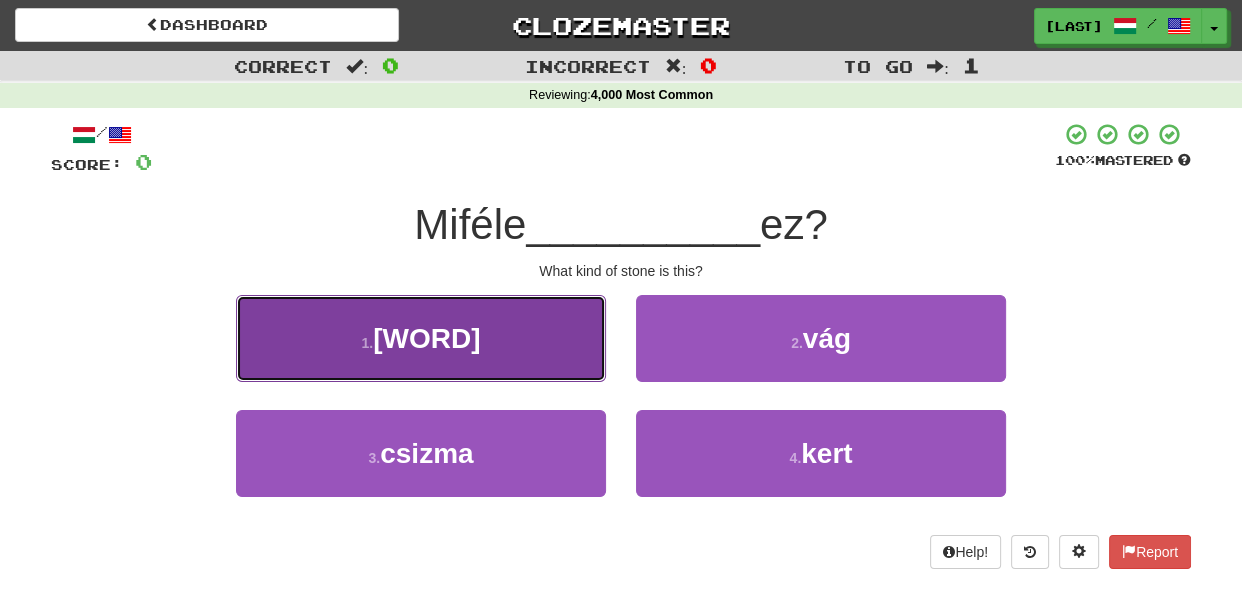 click on "1 .  kő" at bounding box center (421, 338) 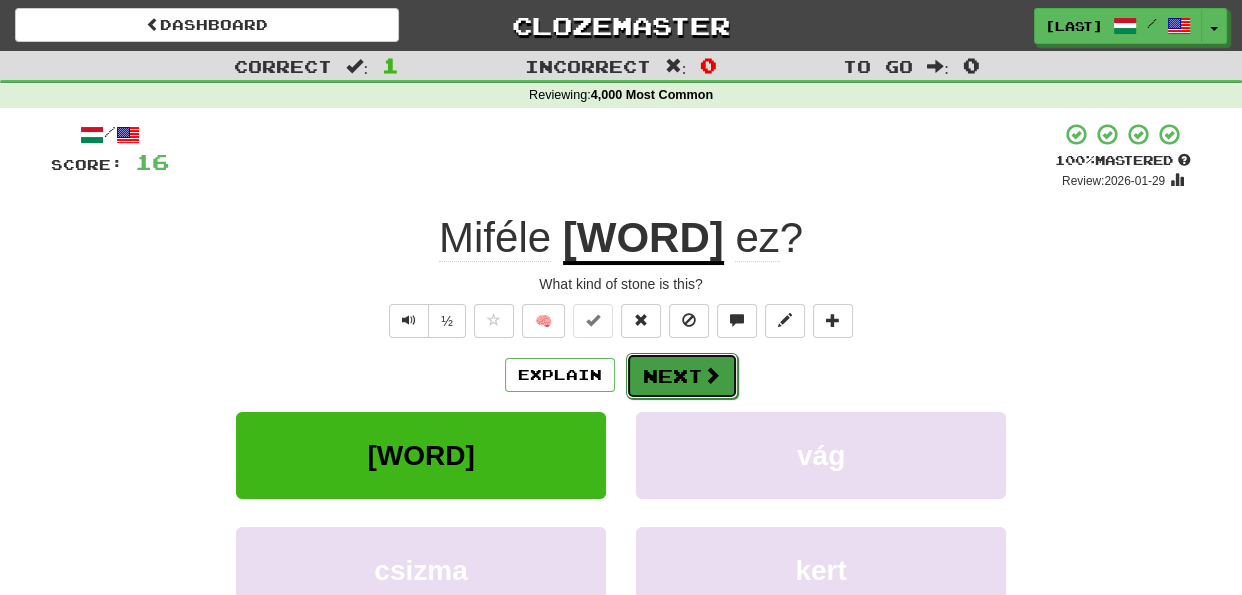 click on "Next" at bounding box center [682, 376] 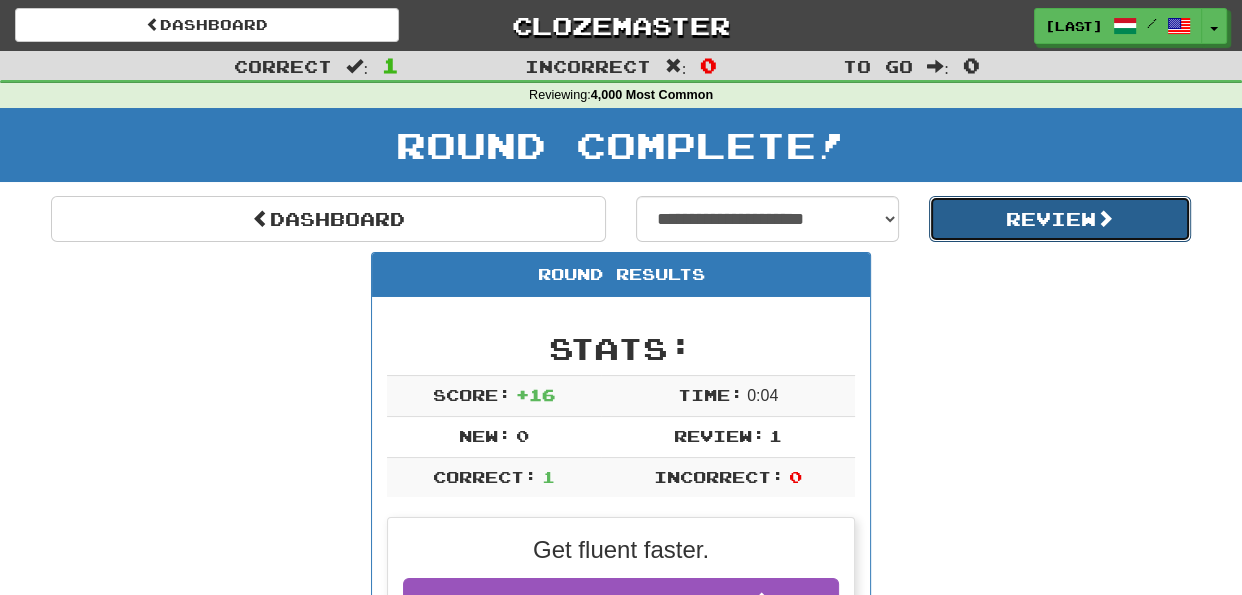 click on "Review" at bounding box center [1060, 219] 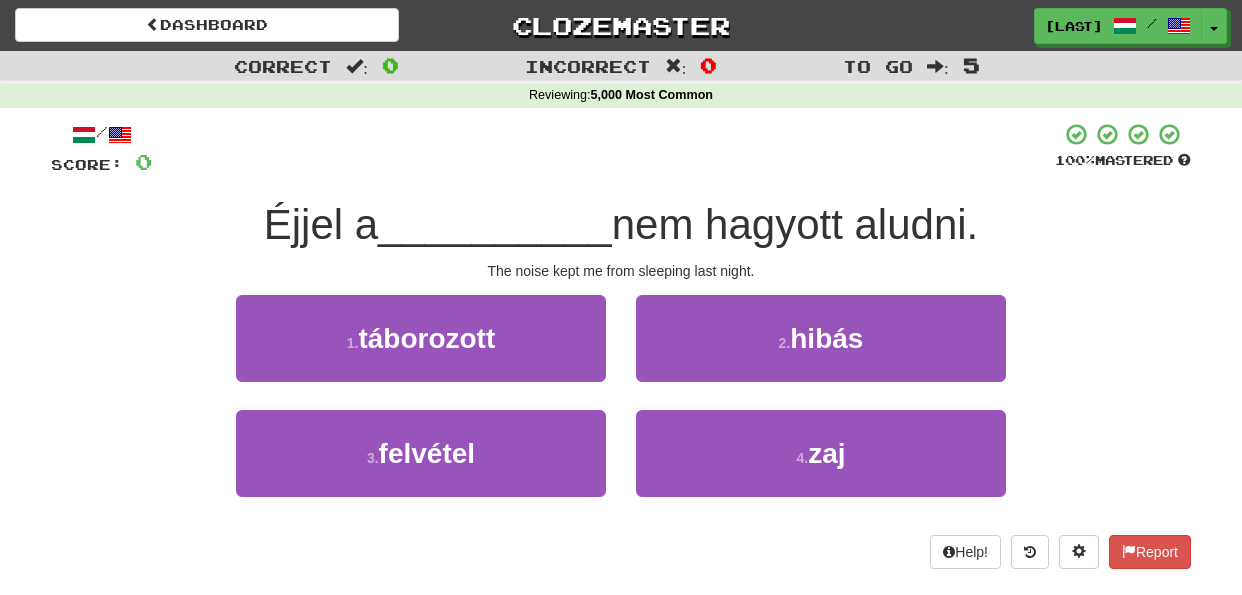 scroll, scrollTop: 0, scrollLeft: 0, axis: both 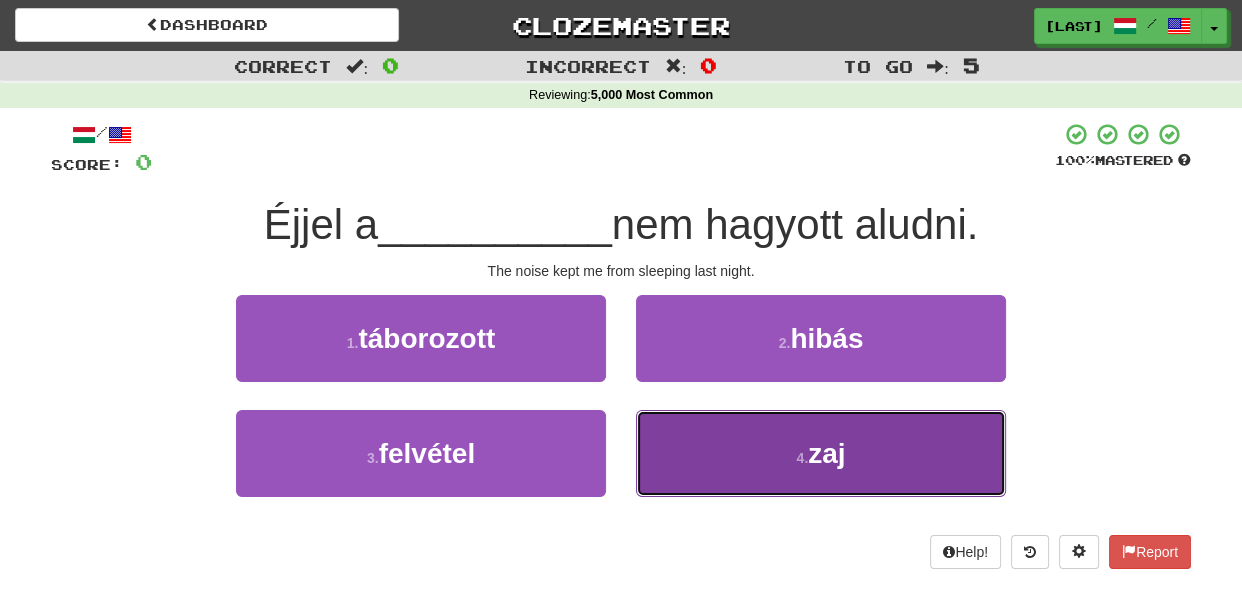 click on "4 .  zaj" at bounding box center [821, 453] 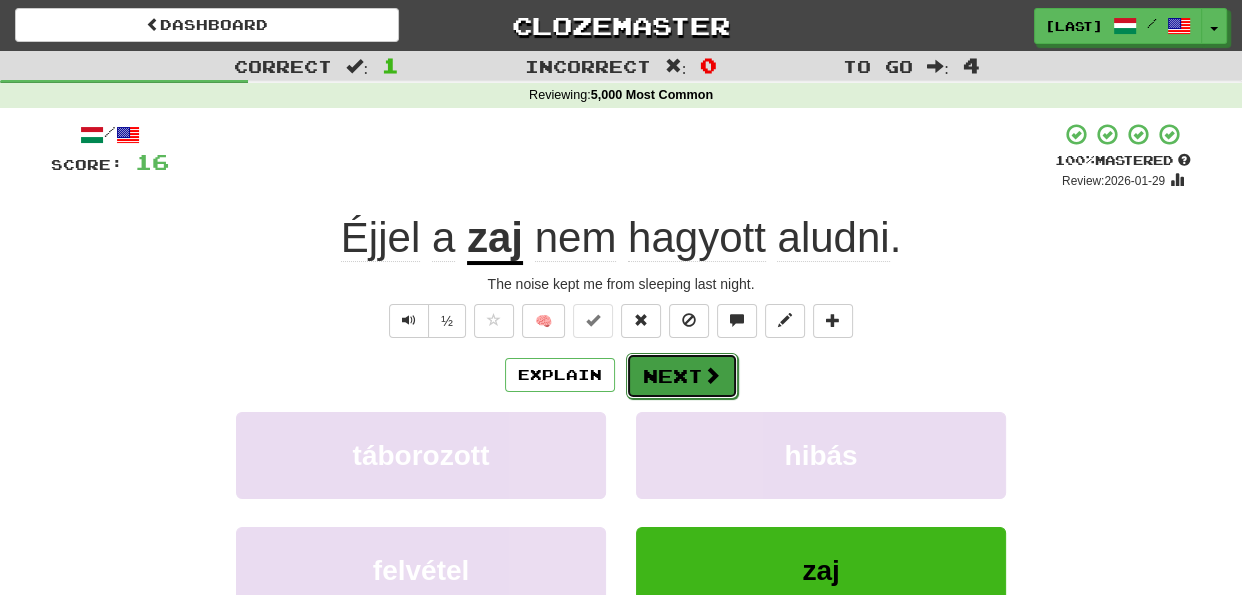click on "Next" at bounding box center (682, 376) 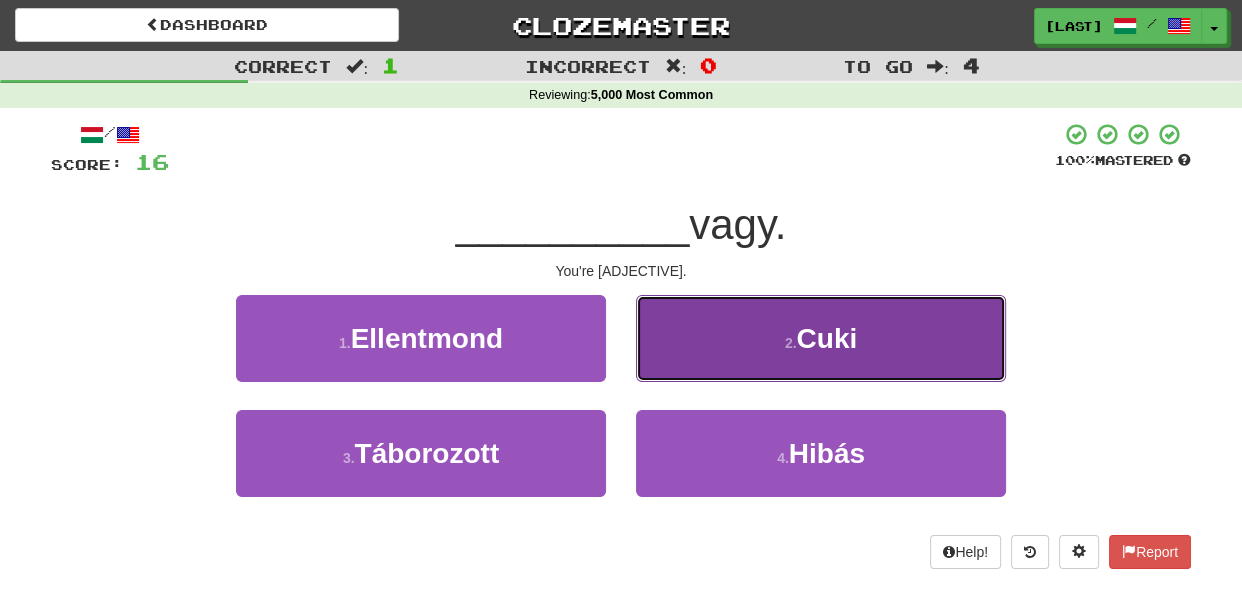 click on "2 .  Cuki" at bounding box center [821, 338] 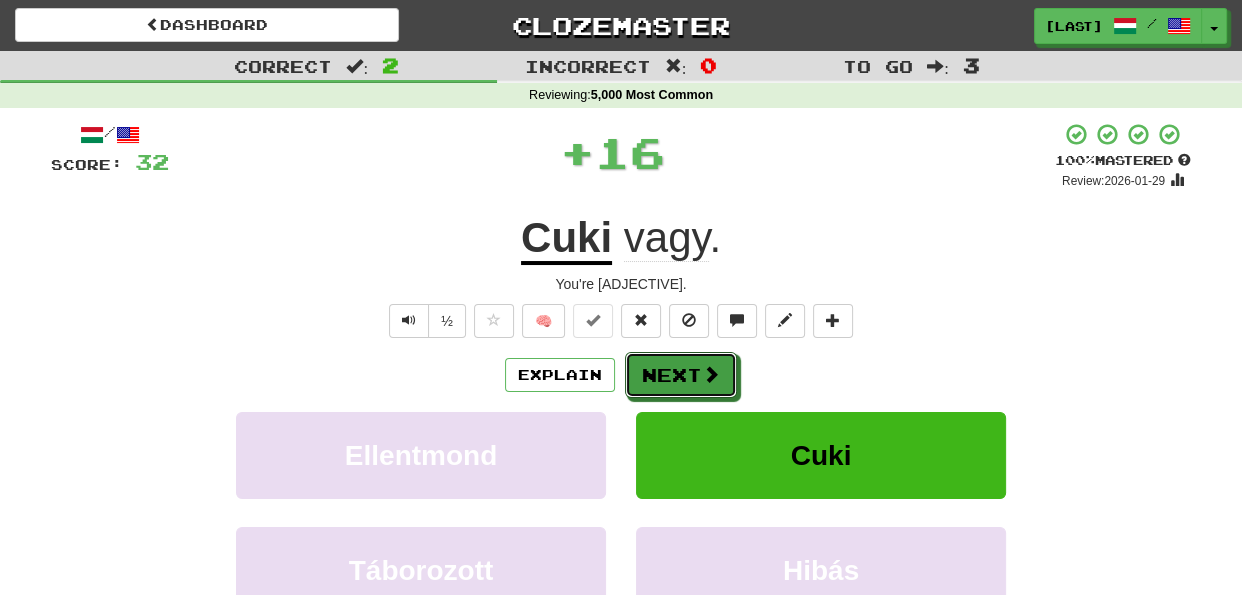 click on "Next" at bounding box center [681, 375] 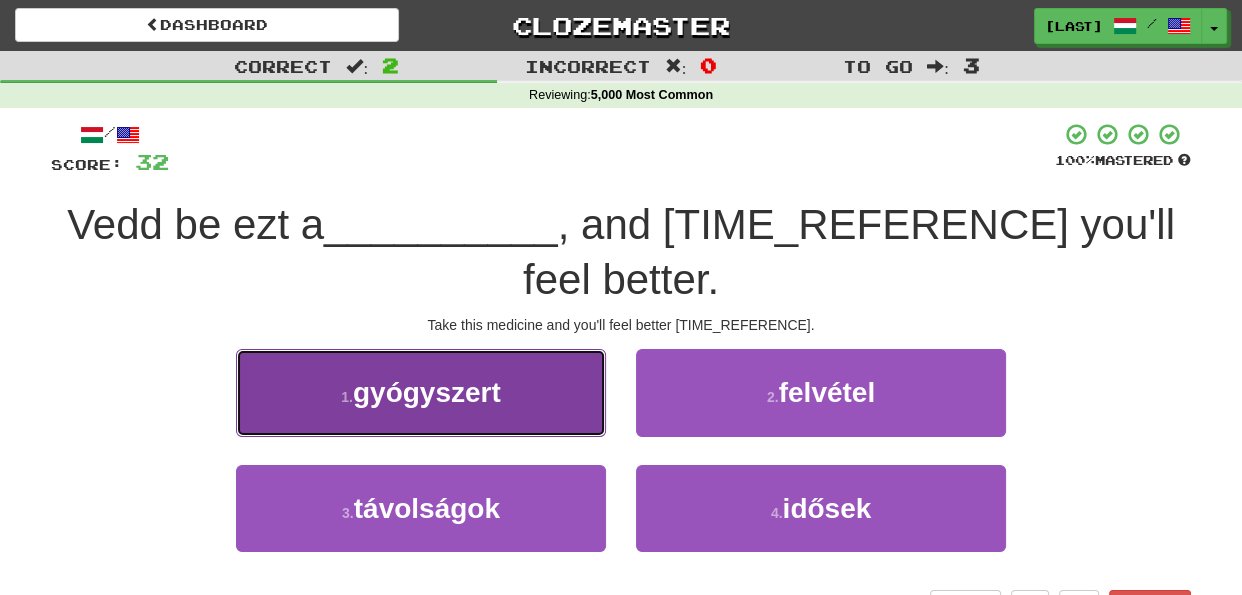 click on "1 .  gyógyszert" at bounding box center [421, 392] 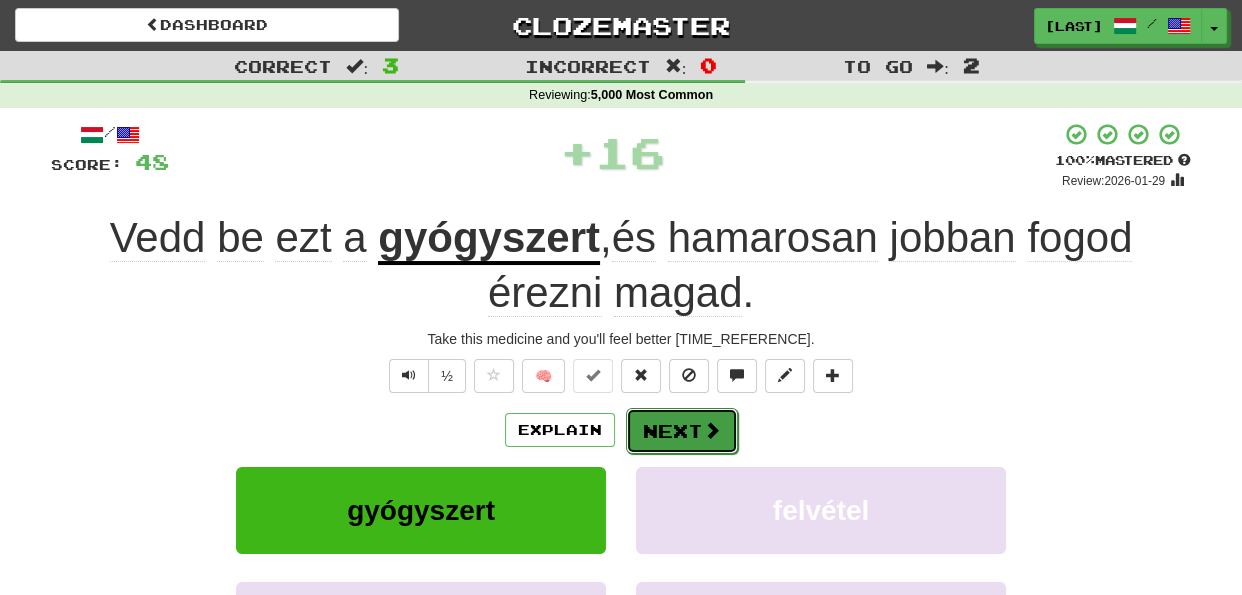 click on "Next" at bounding box center [682, 431] 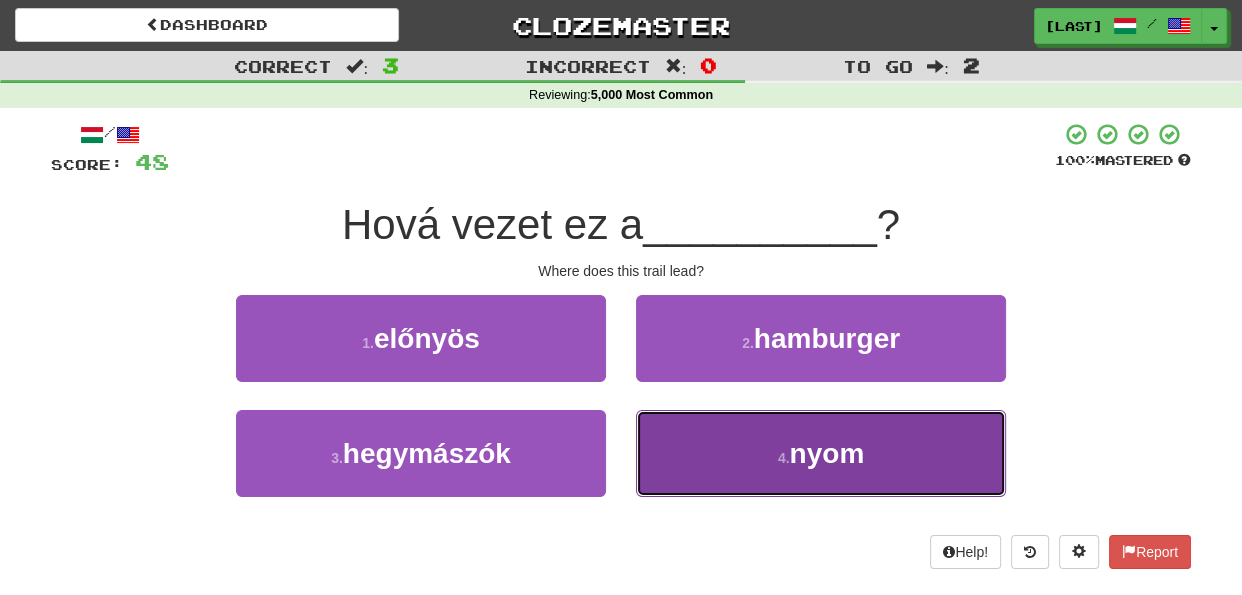 click on "4 .  nyom" at bounding box center [821, 453] 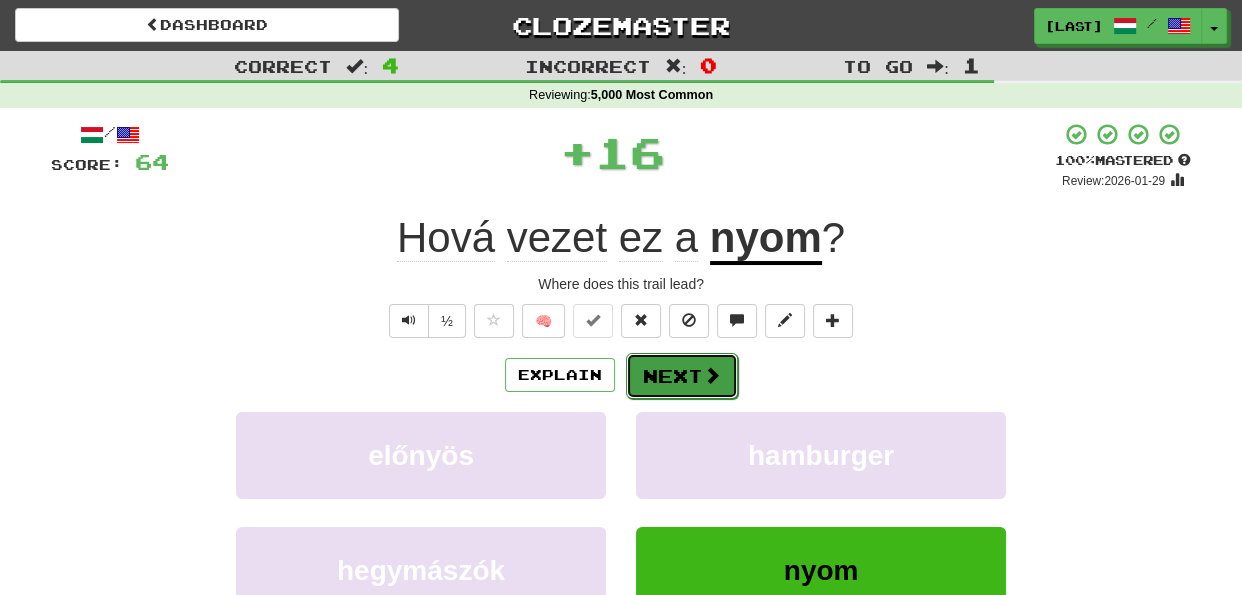 click on "Next" at bounding box center [682, 376] 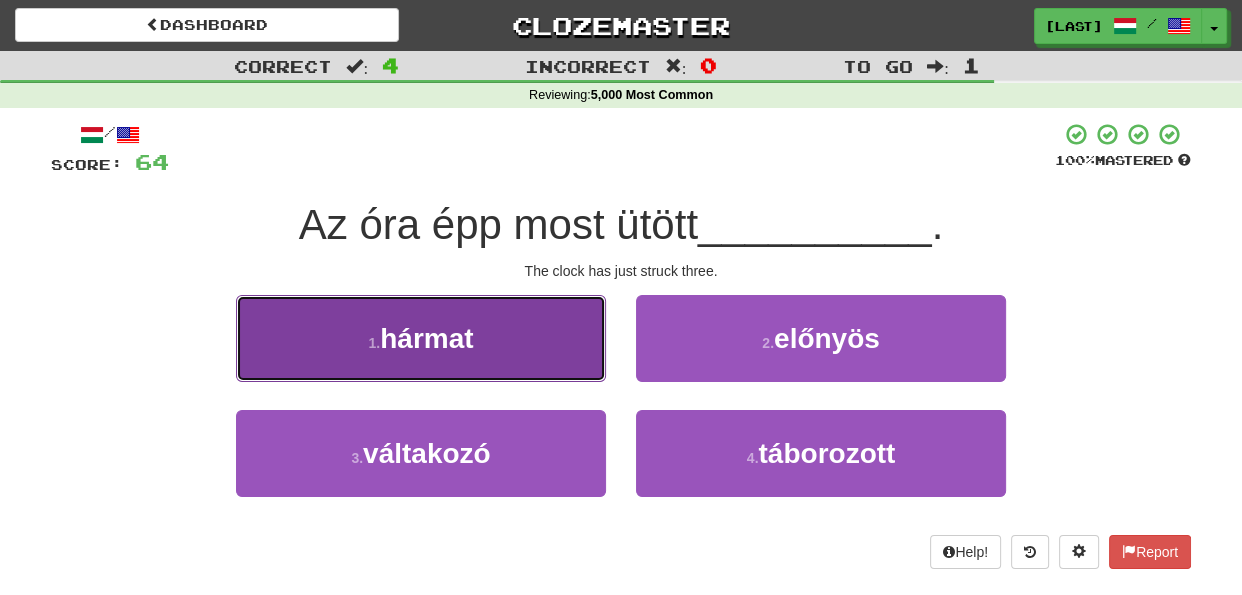 click on "1 .  hármat" at bounding box center [421, 338] 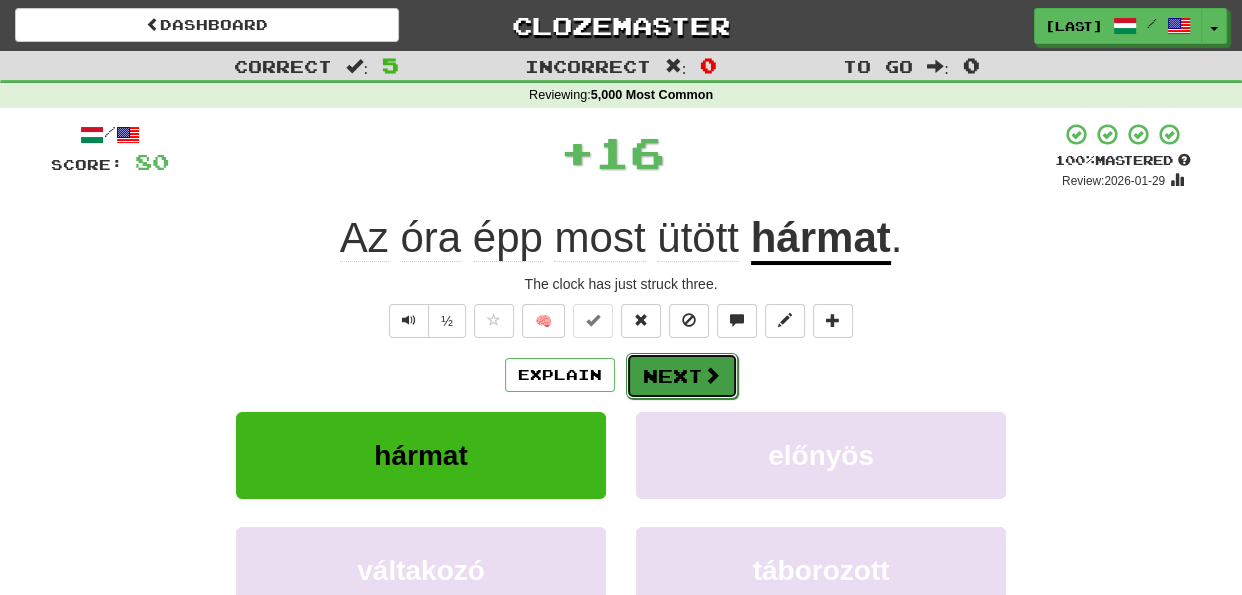 click on "Next" at bounding box center [682, 376] 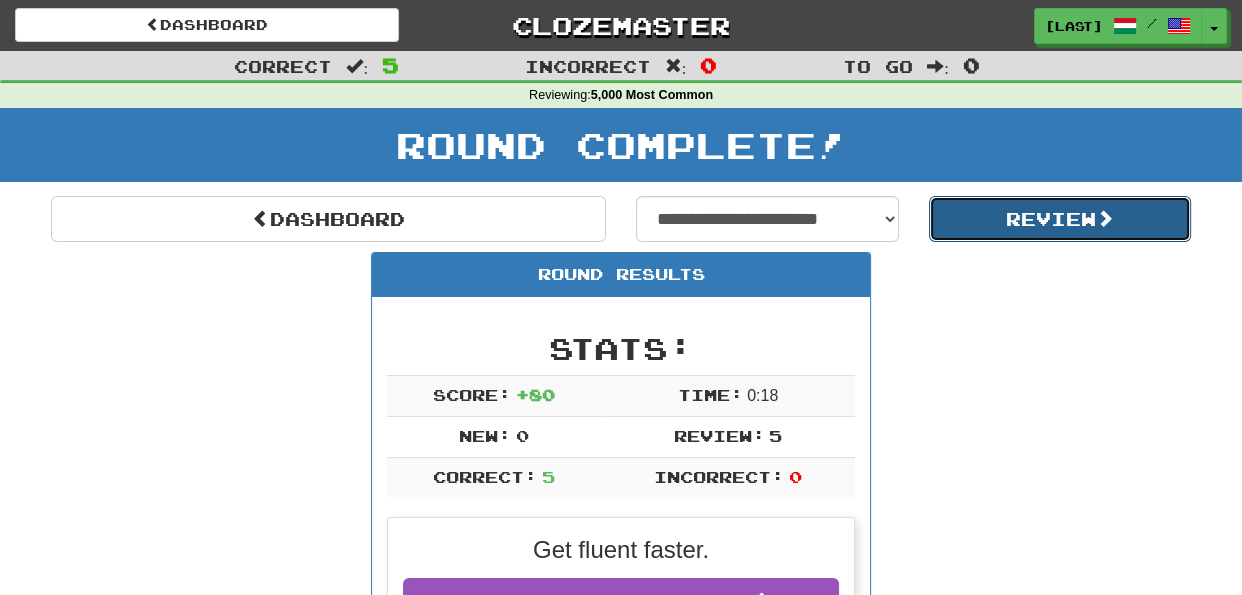 click on "Review" at bounding box center (1060, 219) 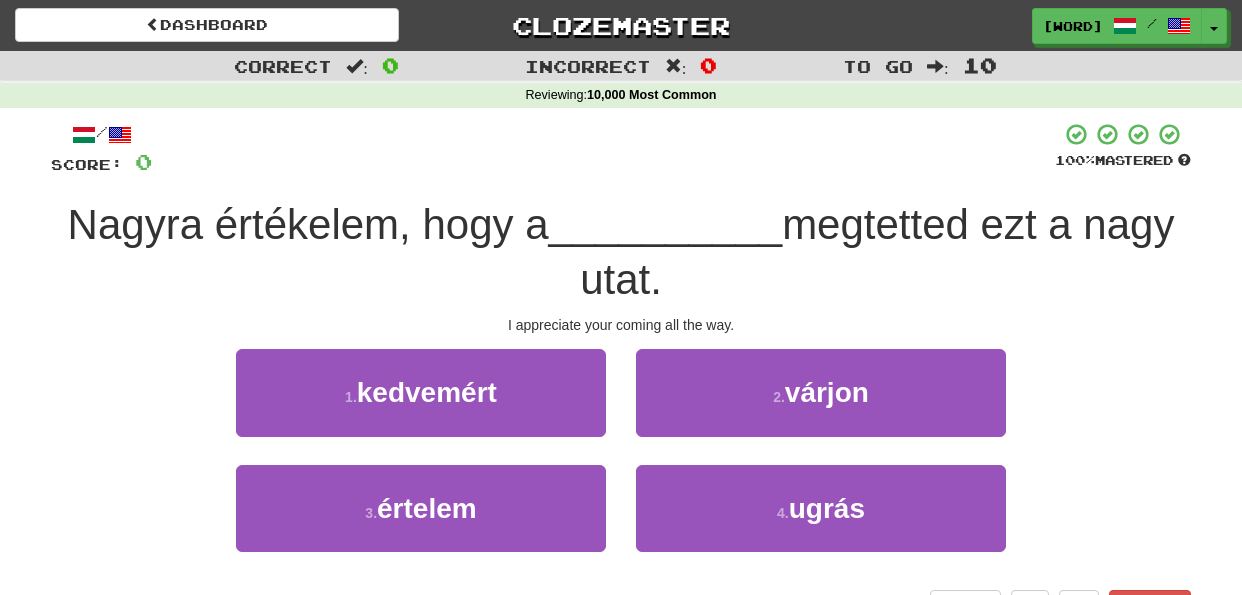 scroll, scrollTop: 0, scrollLeft: 0, axis: both 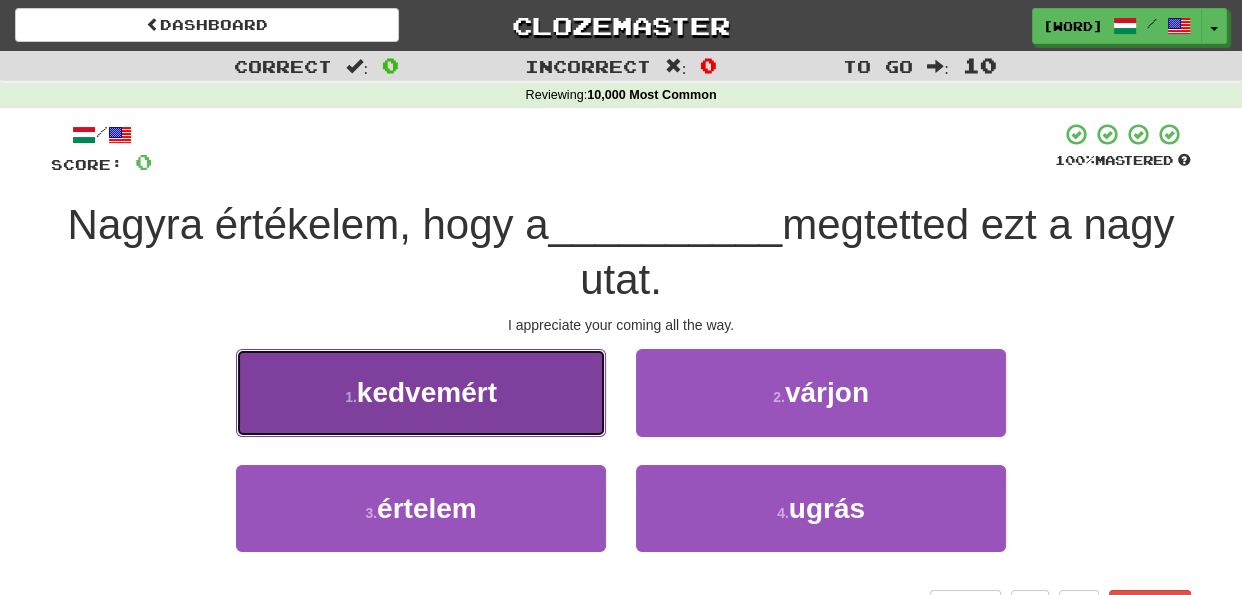click on "1 .  kedvemért" at bounding box center (421, 392) 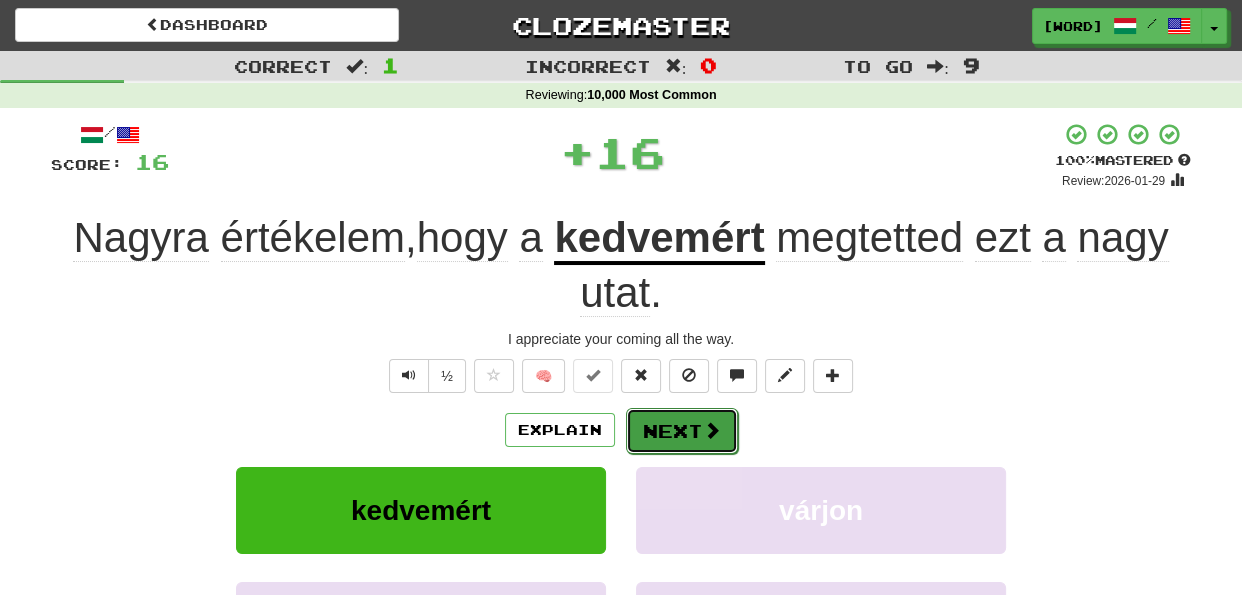 click on "Next" at bounding box center [682, 431] 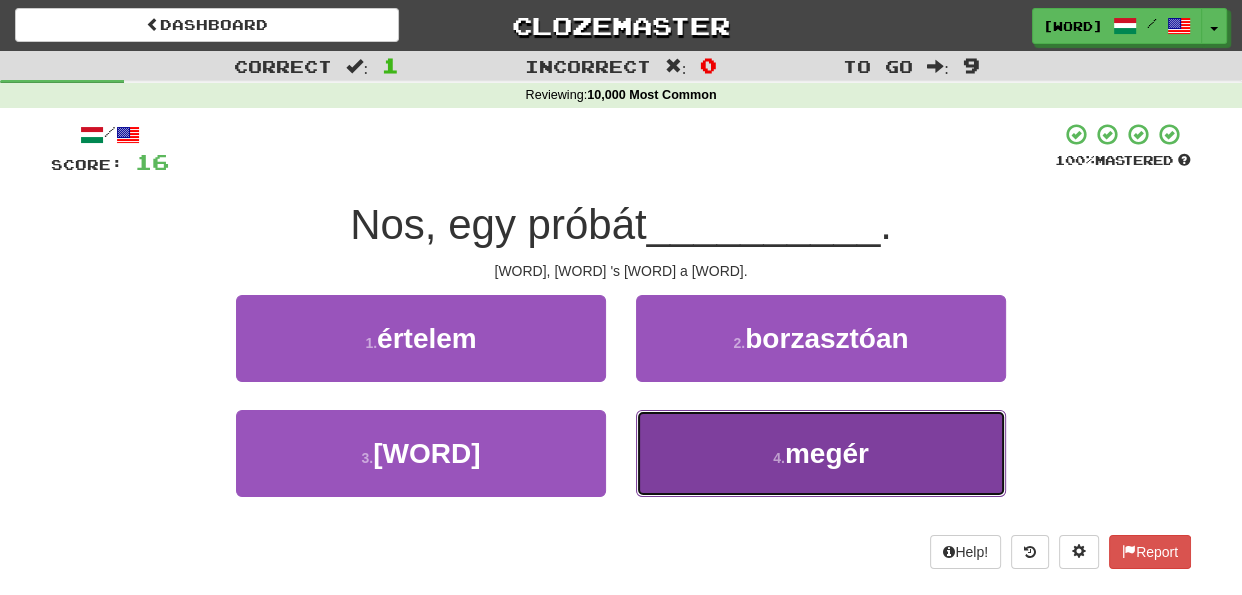 click on "4 .  megér" at bounding box center [821, 453] 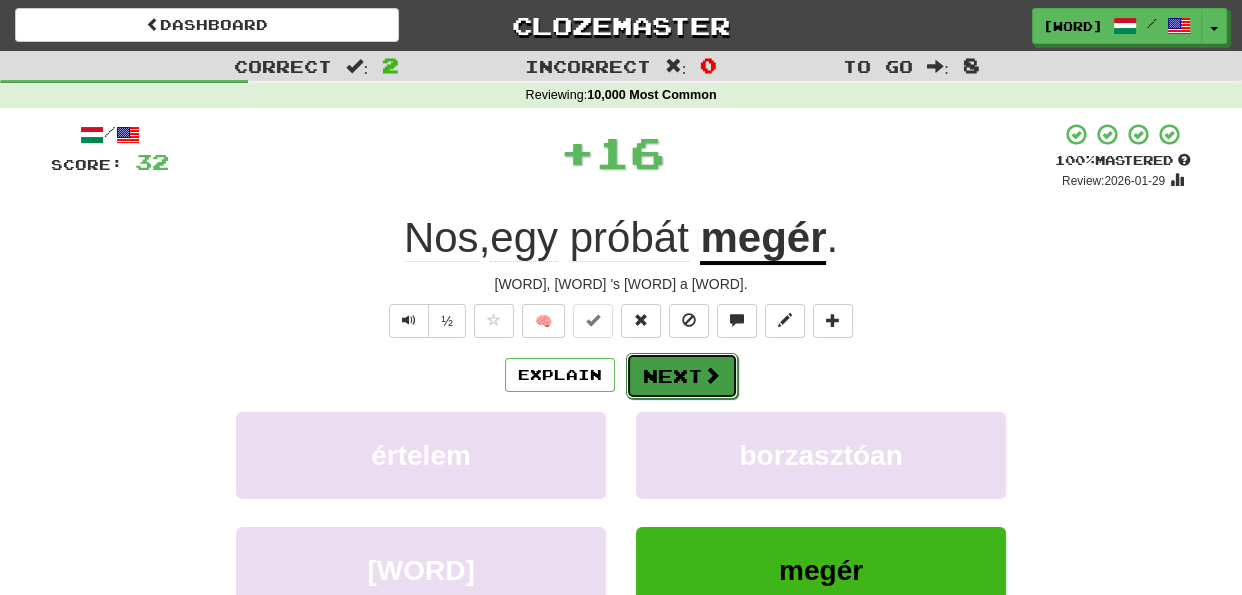click on "Next" at bounding box center (682, 376) 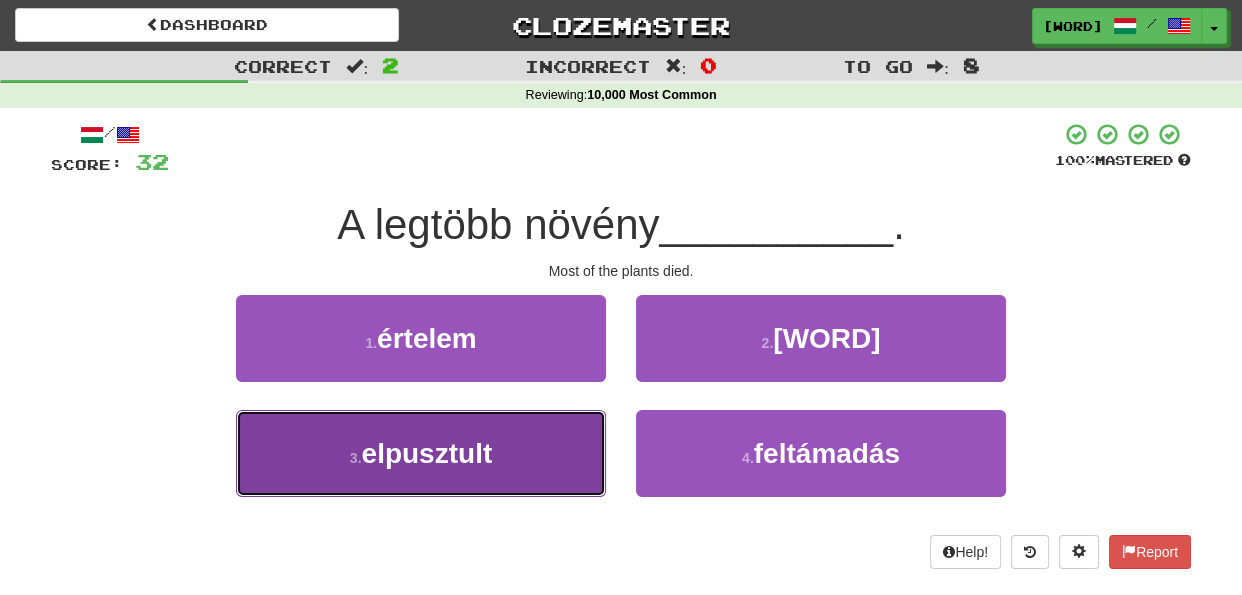click on "3 .  elpusztult" at bounding box center [421, 453] 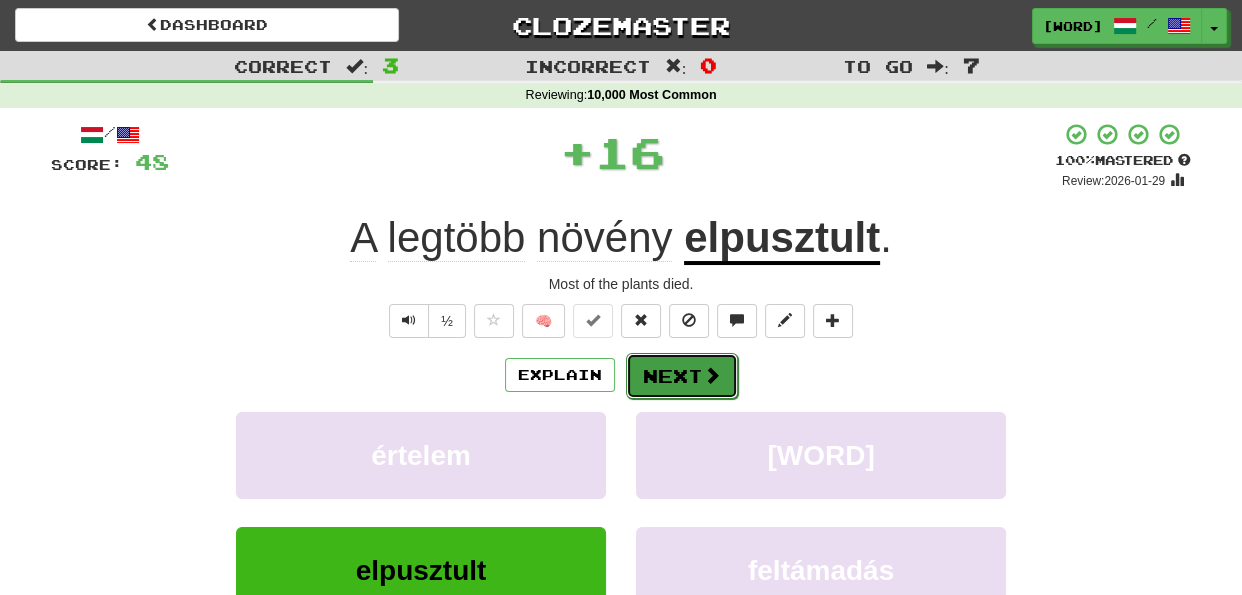 click on "Next" at bounding box center (682, 376) 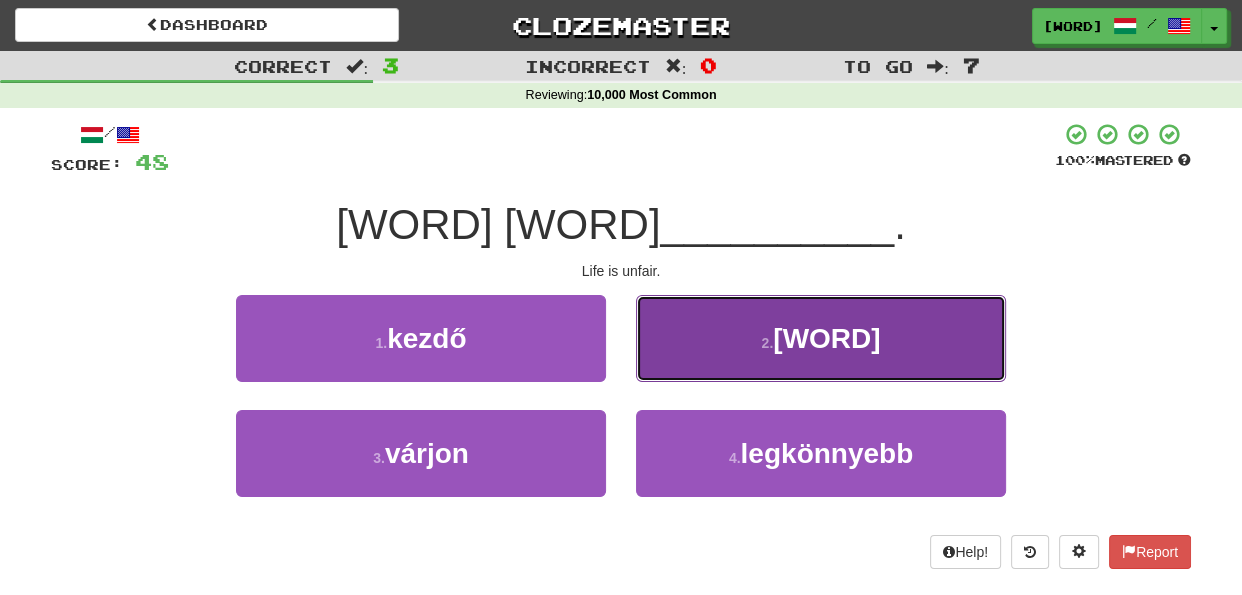 click on "2 ." at bounding box center [768, 343] 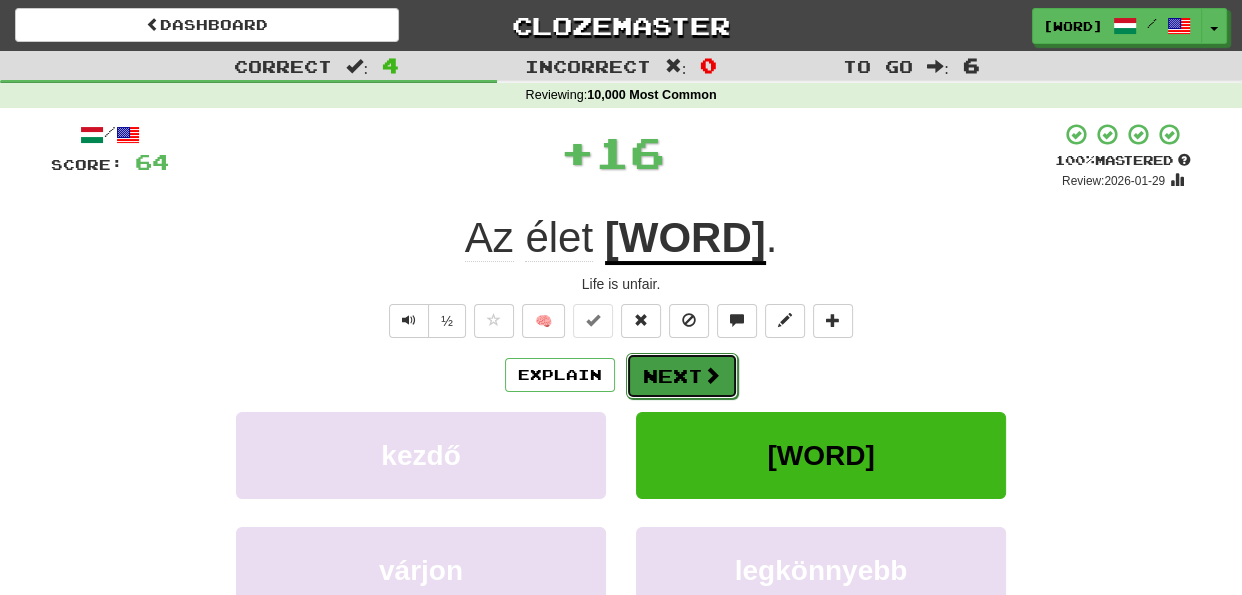 click on "Next" at bounding box center (682, 376) 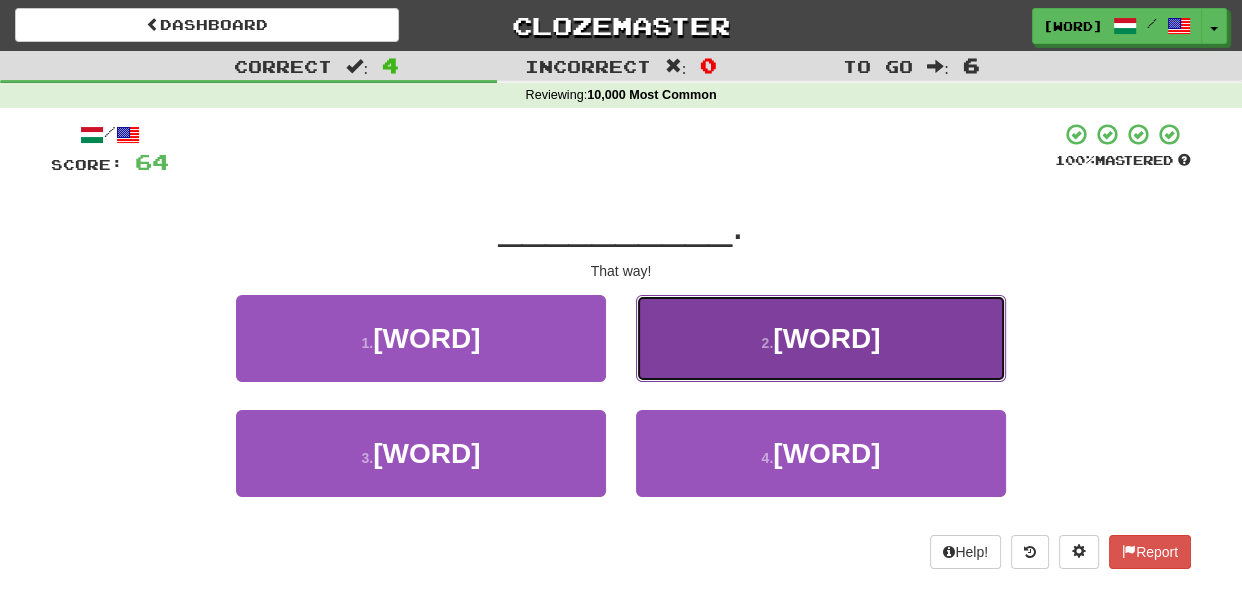 click on "2 .  Arrafelé" at bounding box center [821, 338] 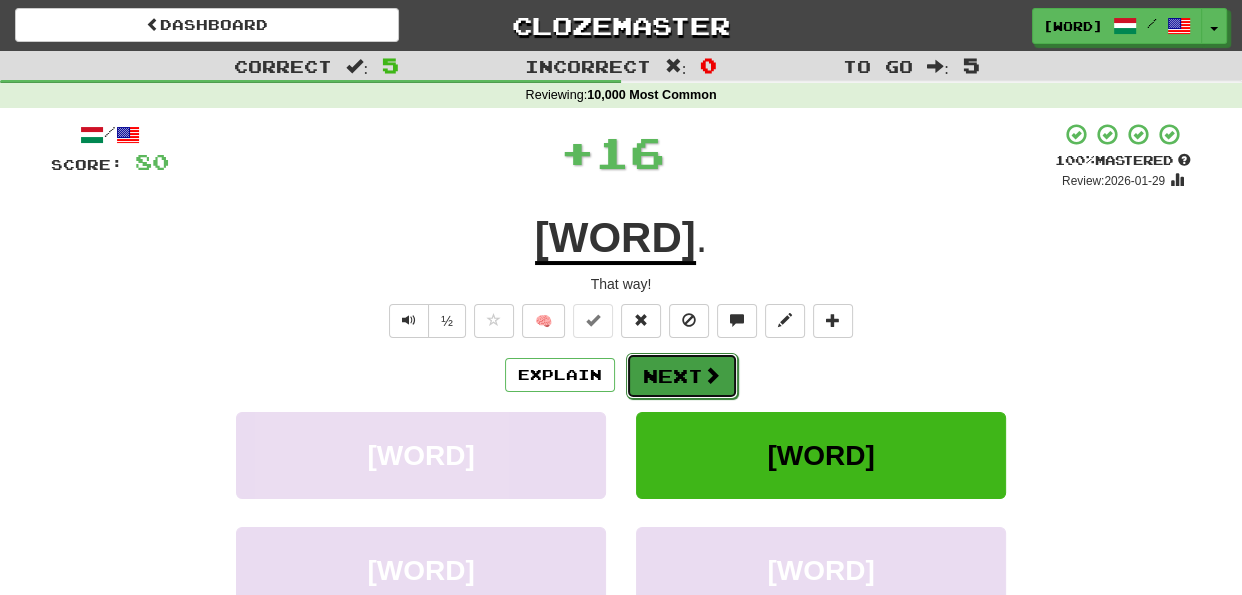 click at bounding box center (712, 375) 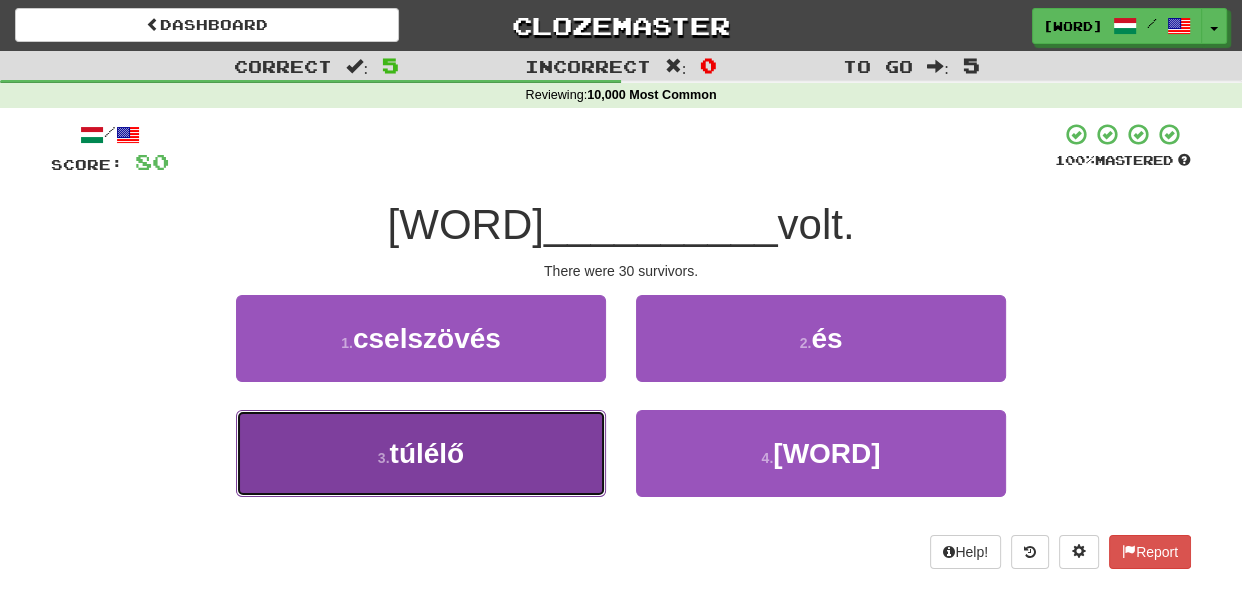 click on "3 .  túlélő" at bounding box center [421, 453] 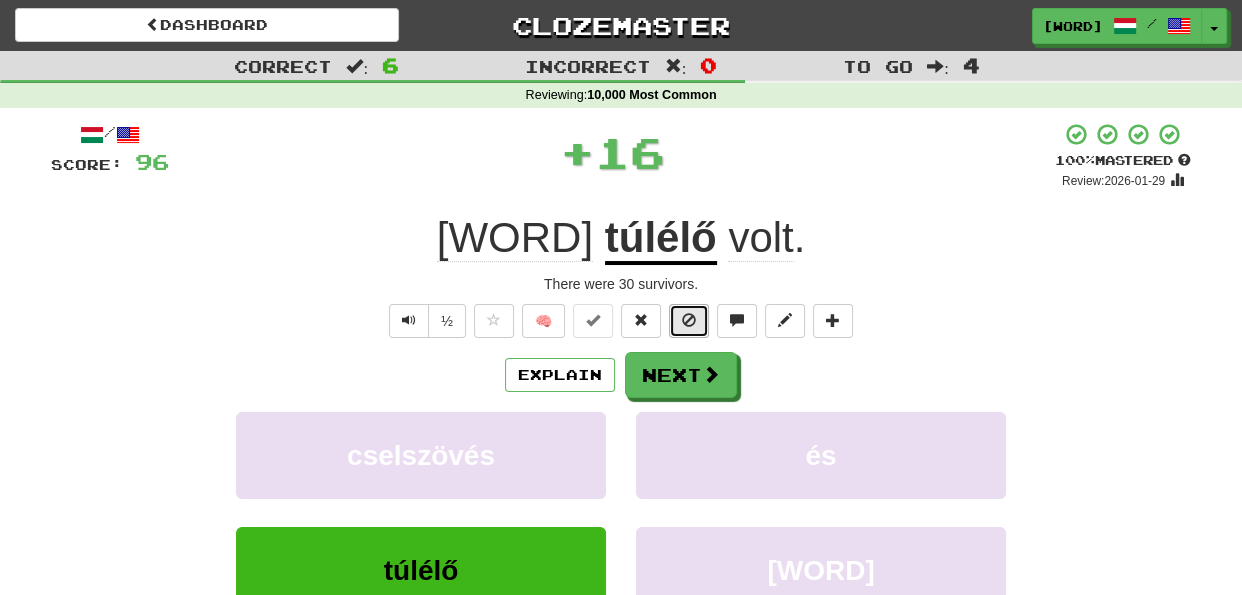 click at bounding box center [689, 321] 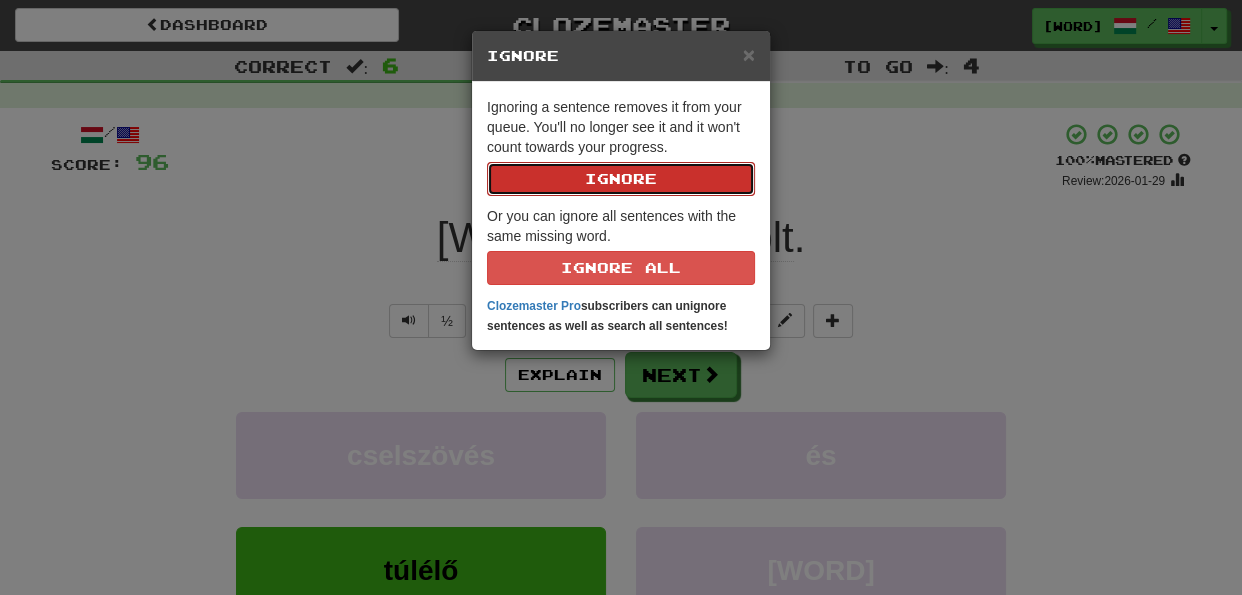 click on "Ignore" at bounding box center [621, 179] 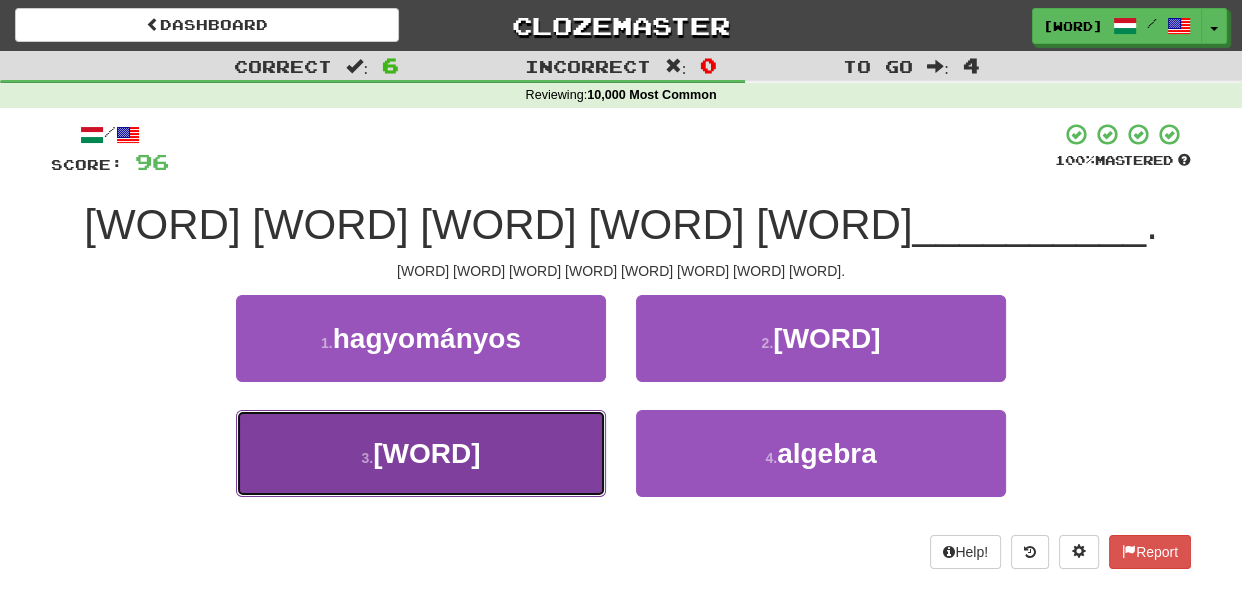 click on "3 .  érint" at bounding box center [421, 453] 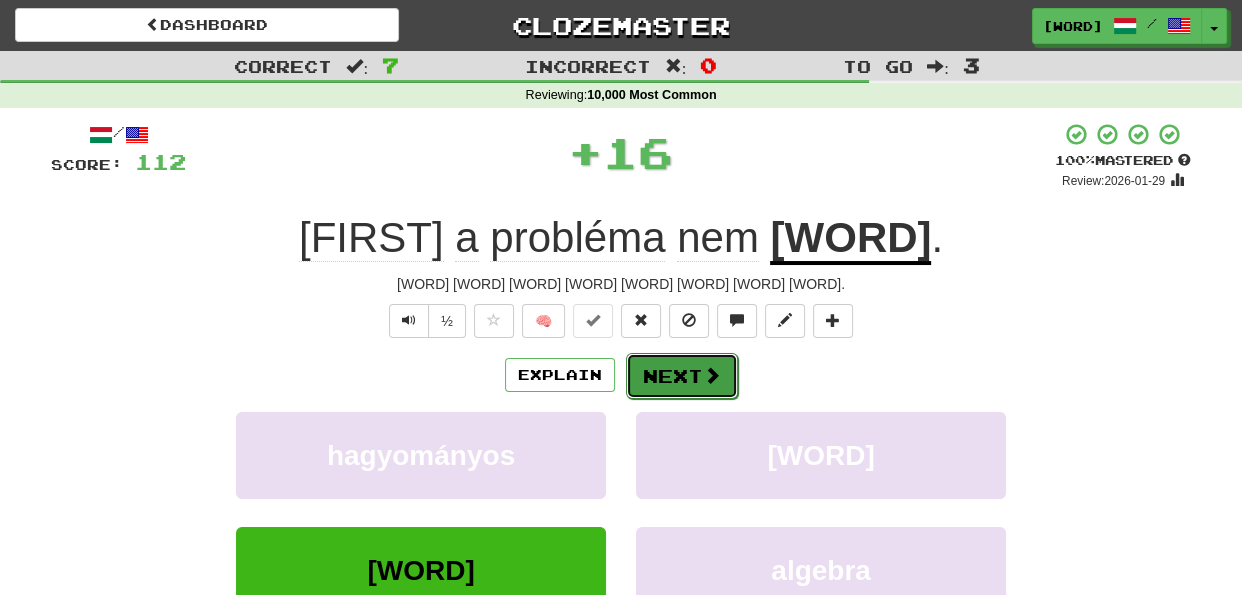 click on "Next" at bounding box center (682, 376) 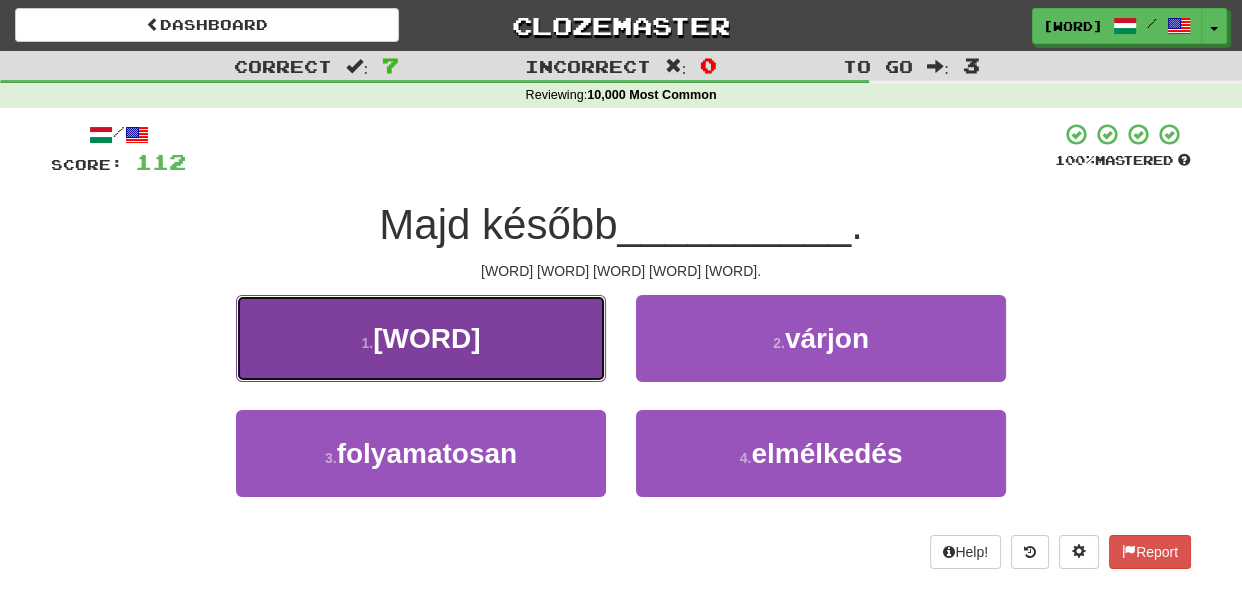 click on "1 .  elintézzük" at bounding box center [421, 338] 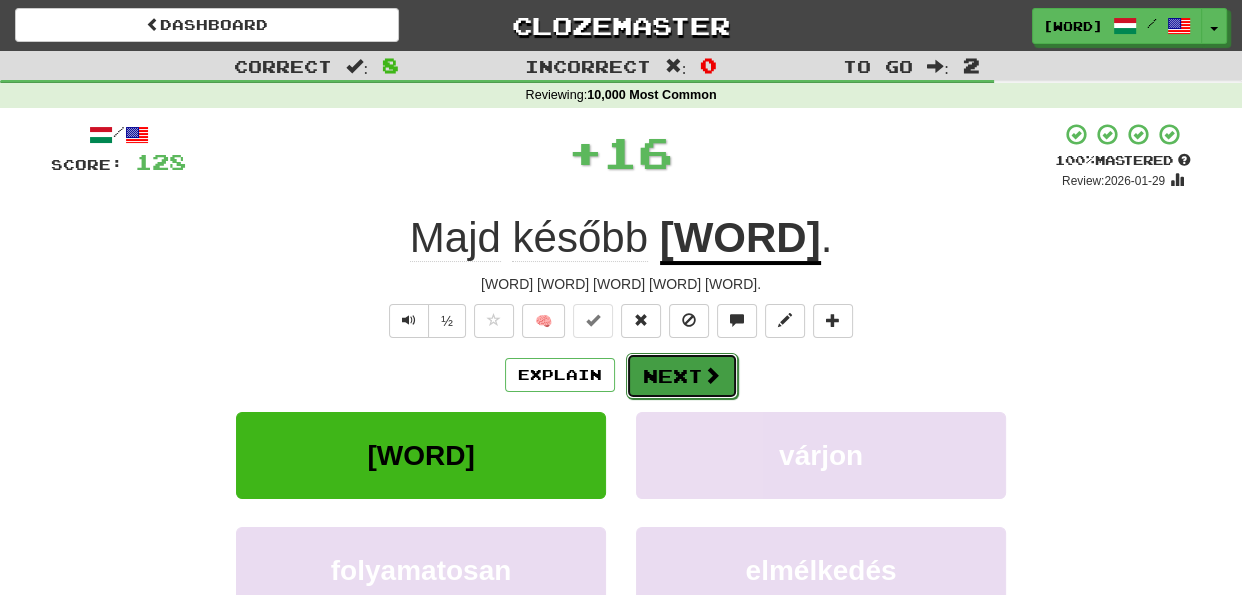 click on "Next" at bounding box center (682, 376) 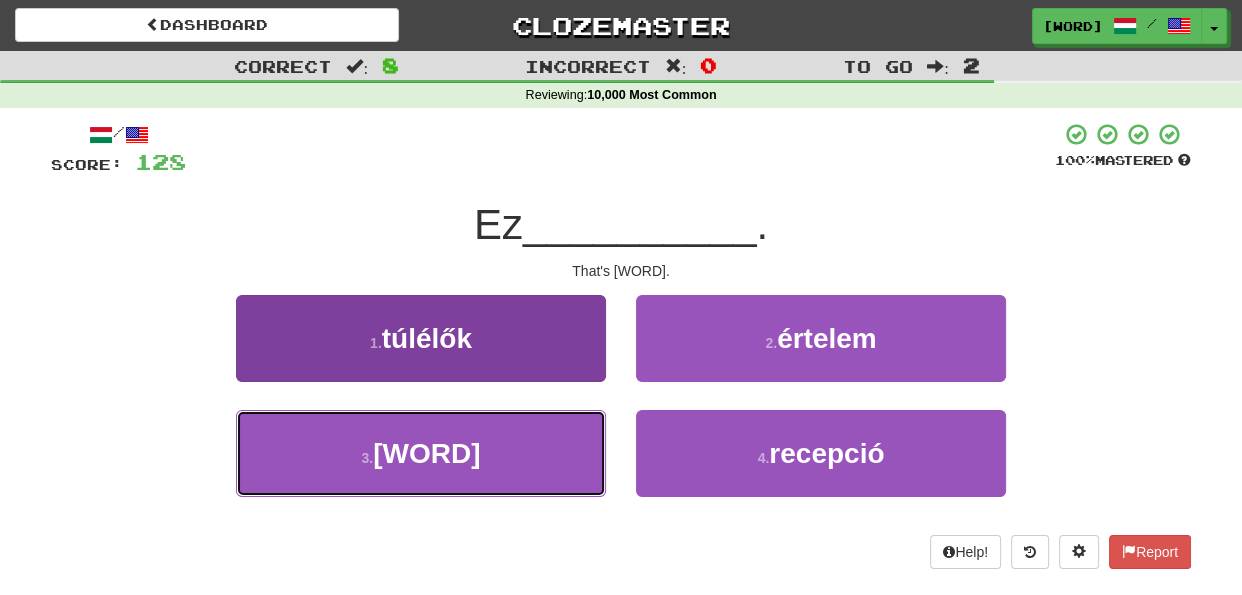 click on "3 .  felháborító" at bounding box center (421, 453) 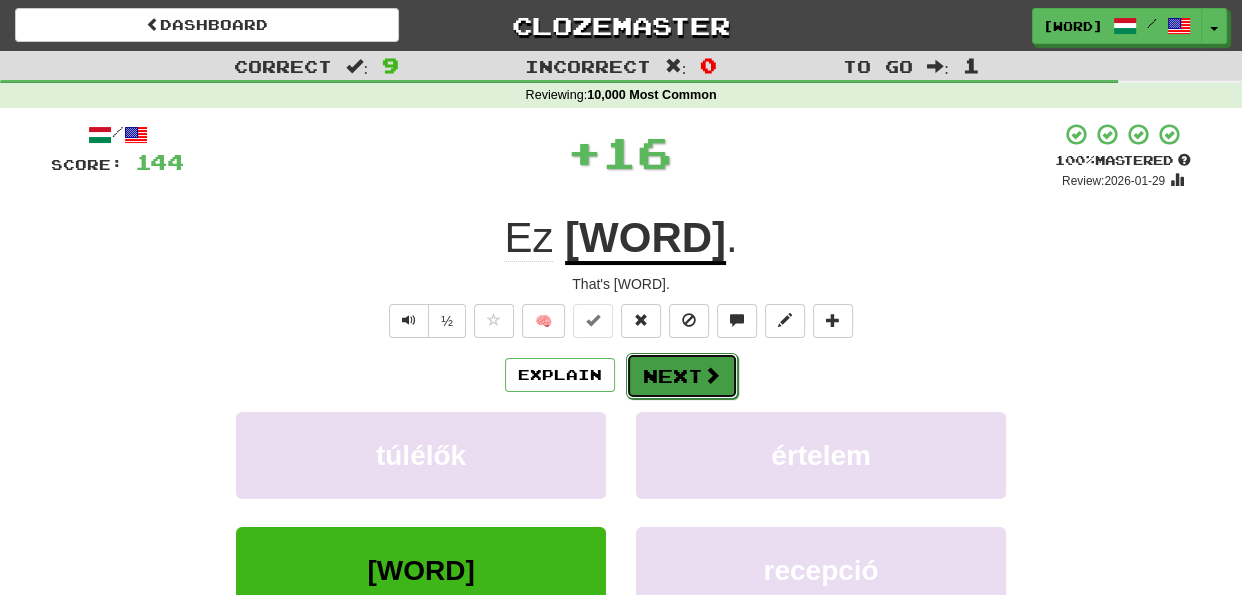 click on "Next" at bounding box center (682, 376) 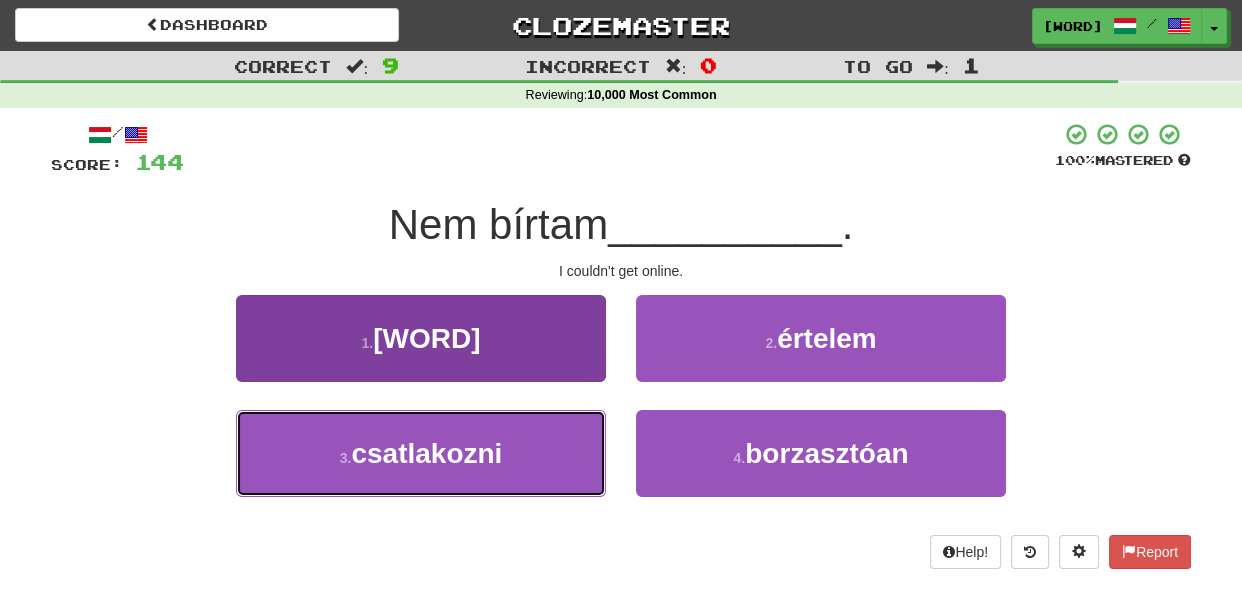 click on "3 .  csatlakozni" at bounding box center (421, 453) 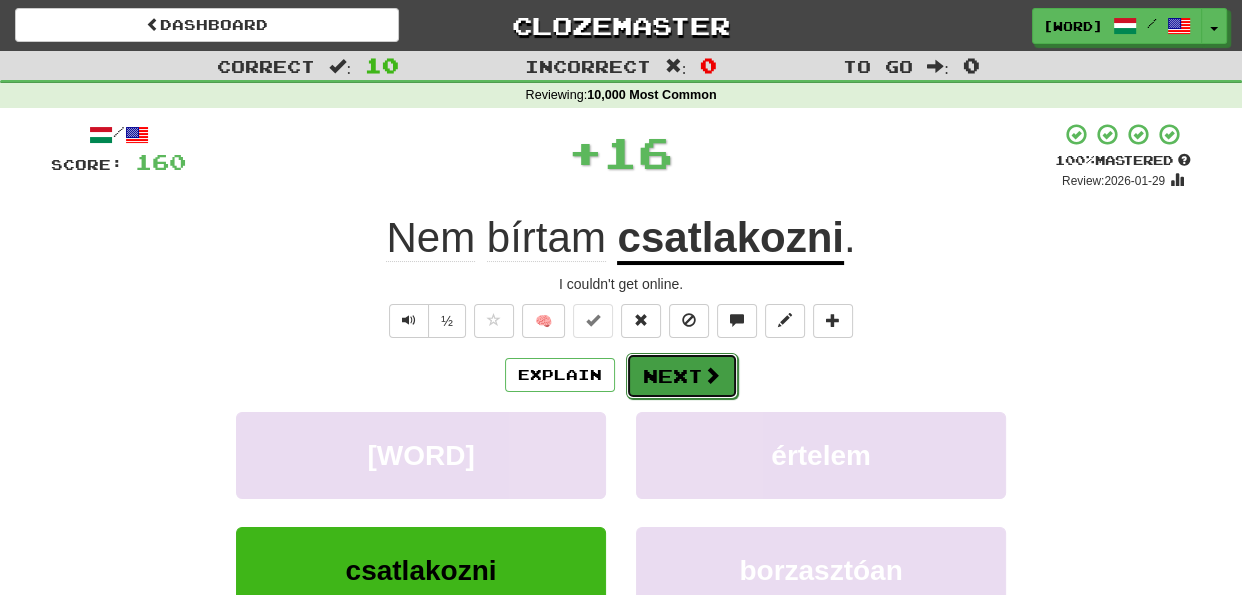click on "Next" at bounding box center (682, 376) 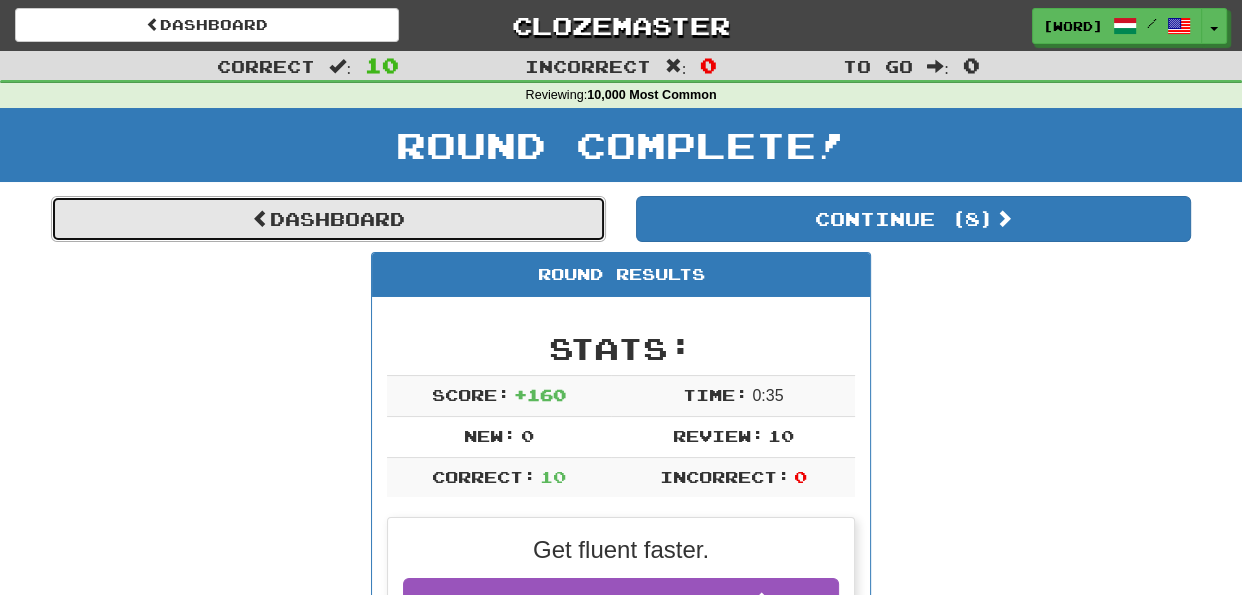 click on "Dashboard" at bounding box center (328, 219) 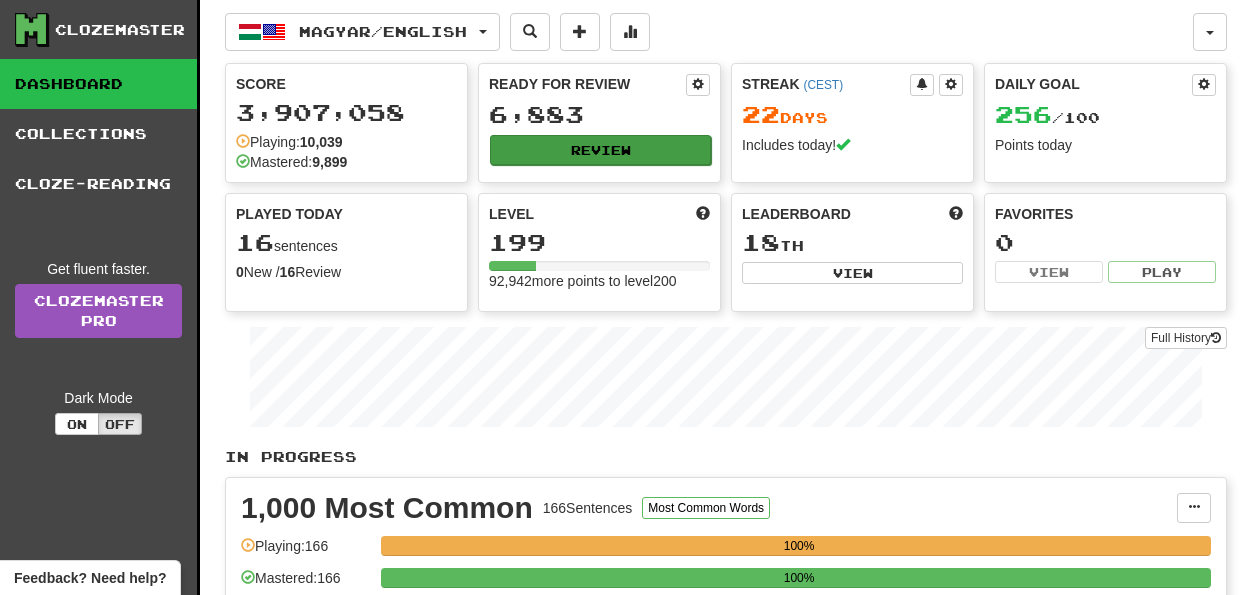 scroll, scrollTop: 0, scrollLeft: 0, axis: both 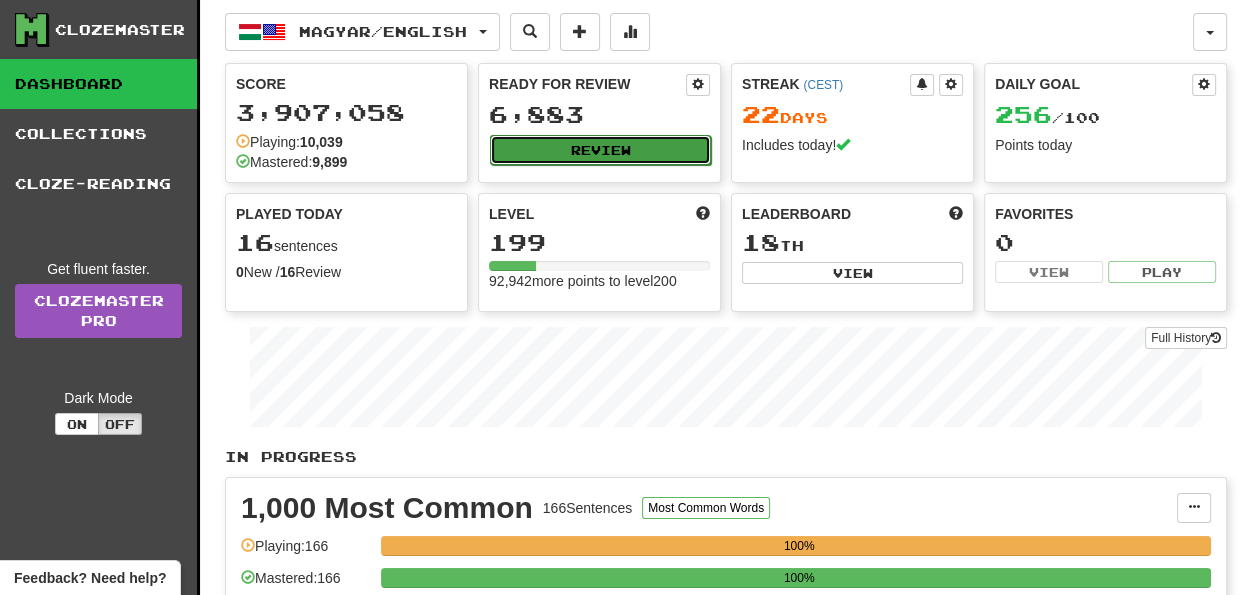 click on "Review" at bounding box center [600, 150] 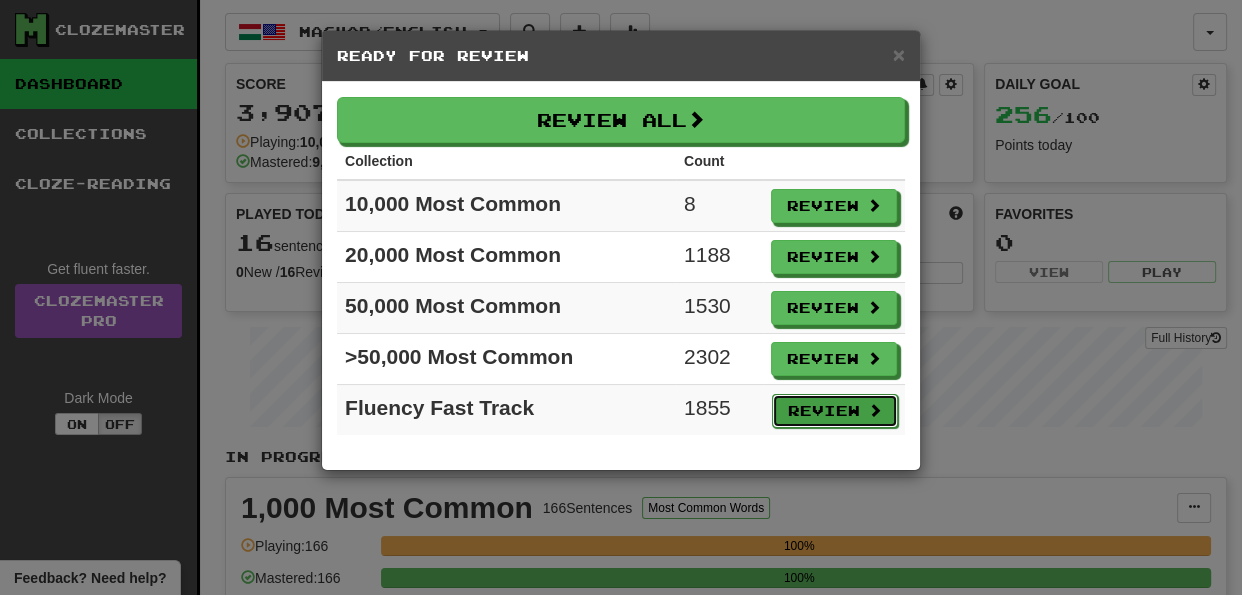 click on "Review" at bounding box center (835, 411) 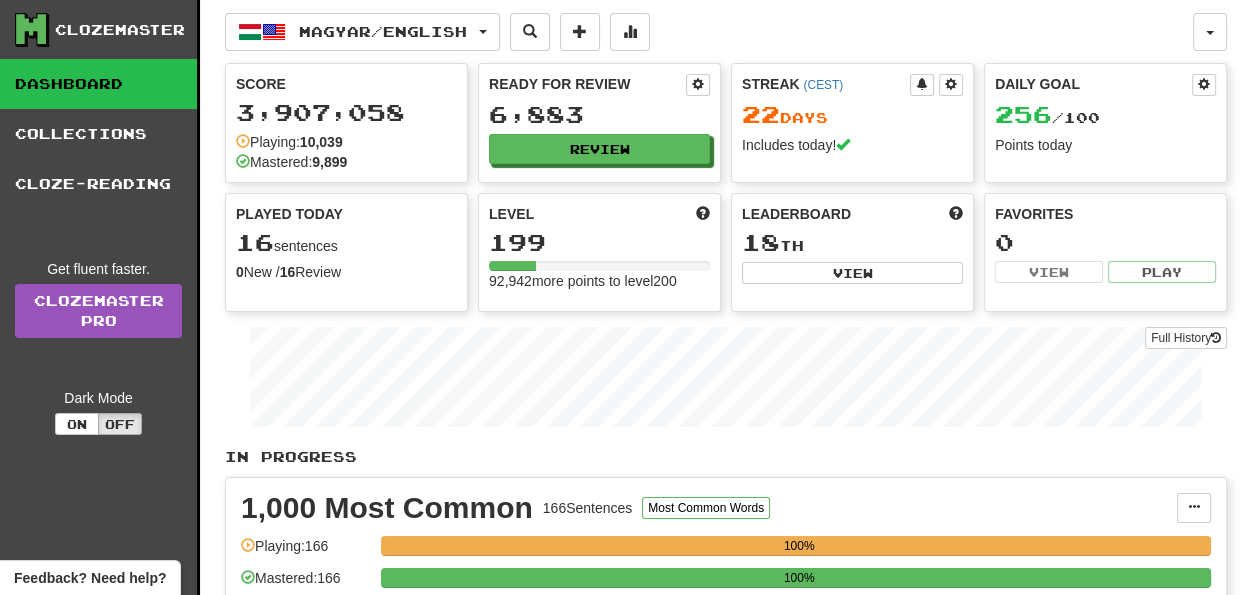select on "**" 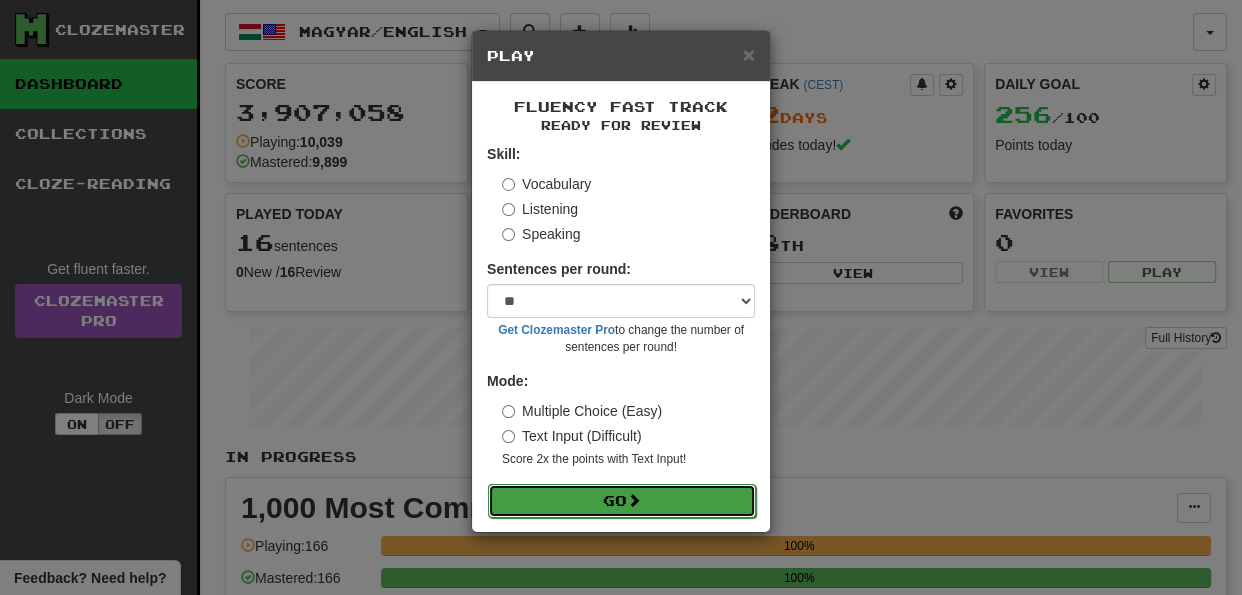 click on "Go" at bounding box center (622, 501) 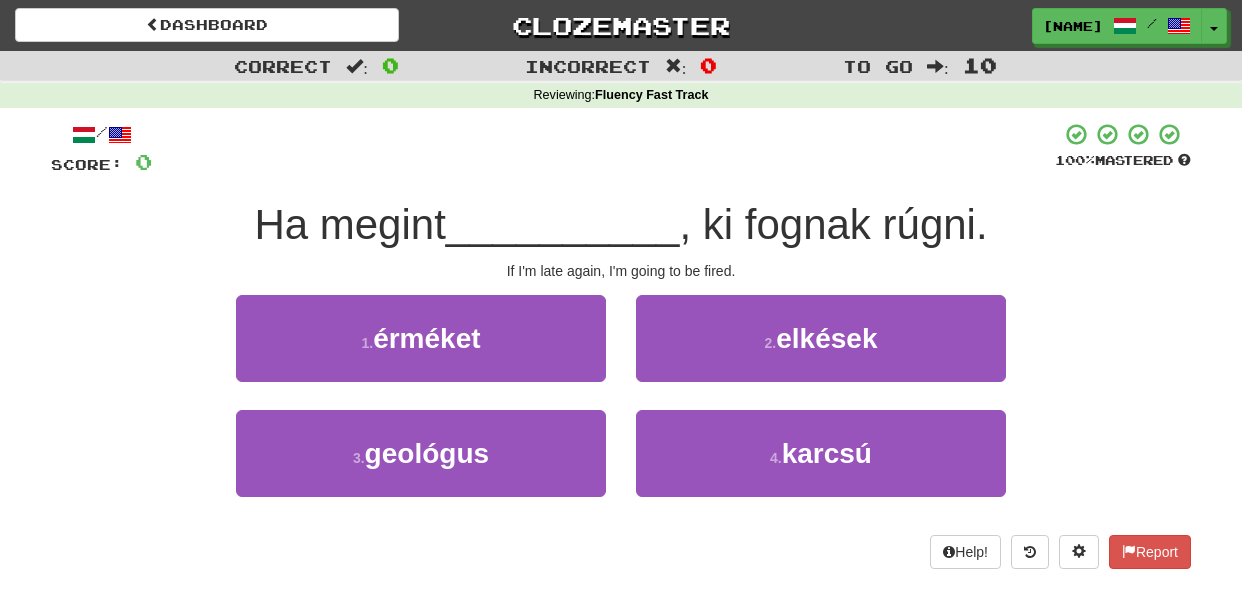 scroll, scrollTop: 0, scrollLeft: 0, axis: both 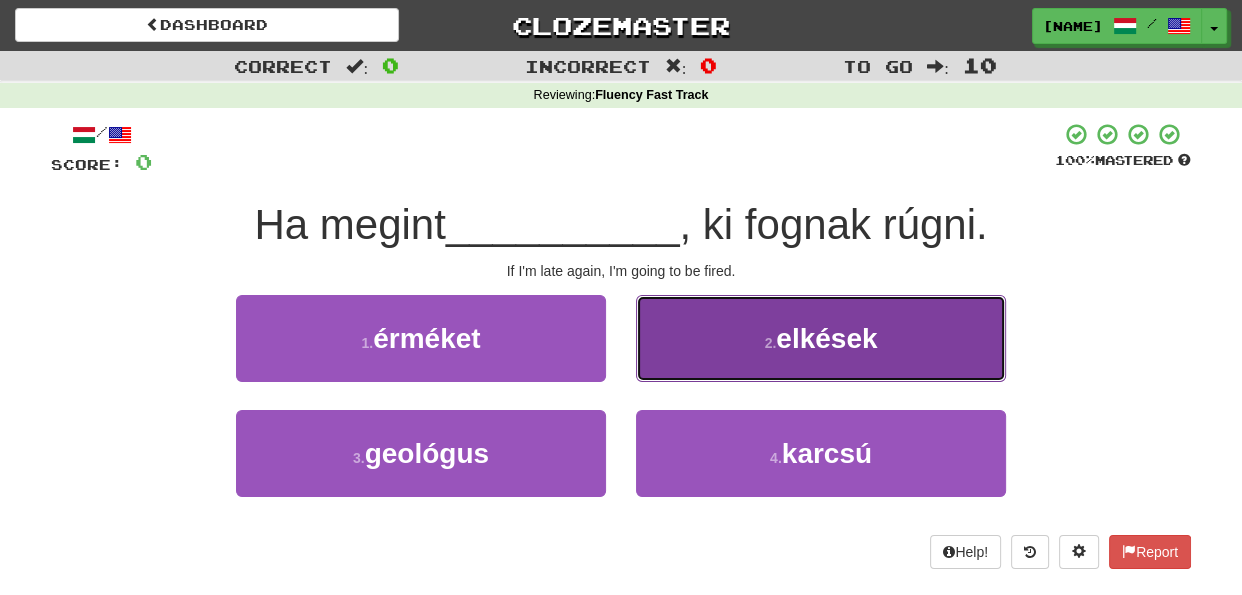 click on "2 .  elkések" at bounding box center [821, 338] 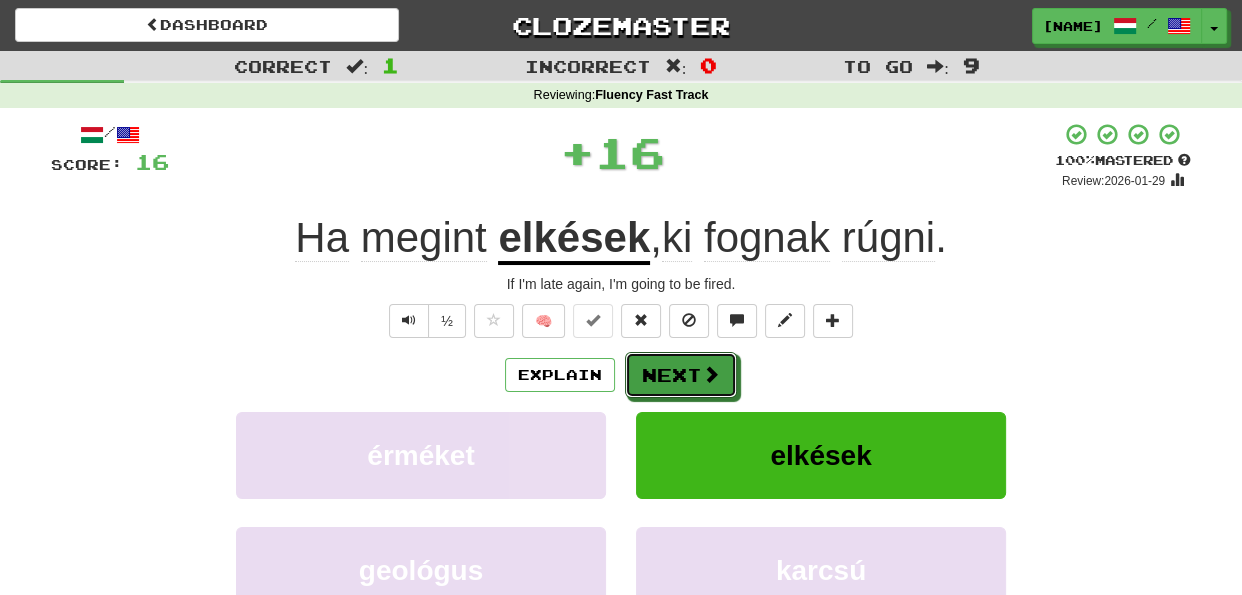 click on "Next" at bounding box center (681, 375) 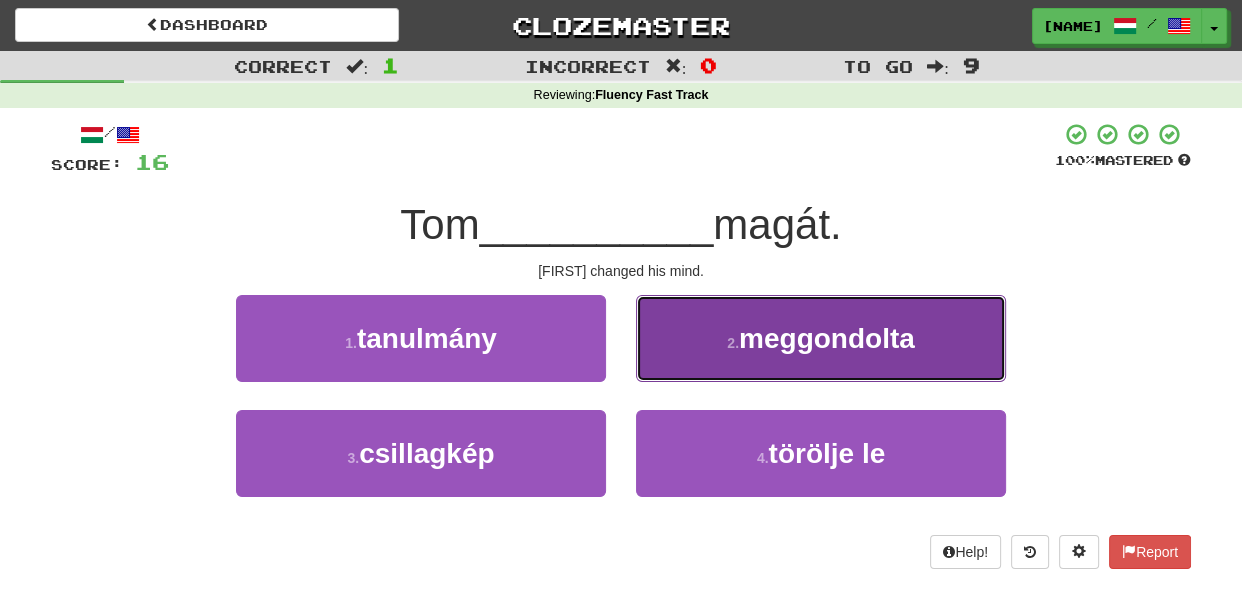 click on "2 .  meggondolta" at bounding box center [821, 338] 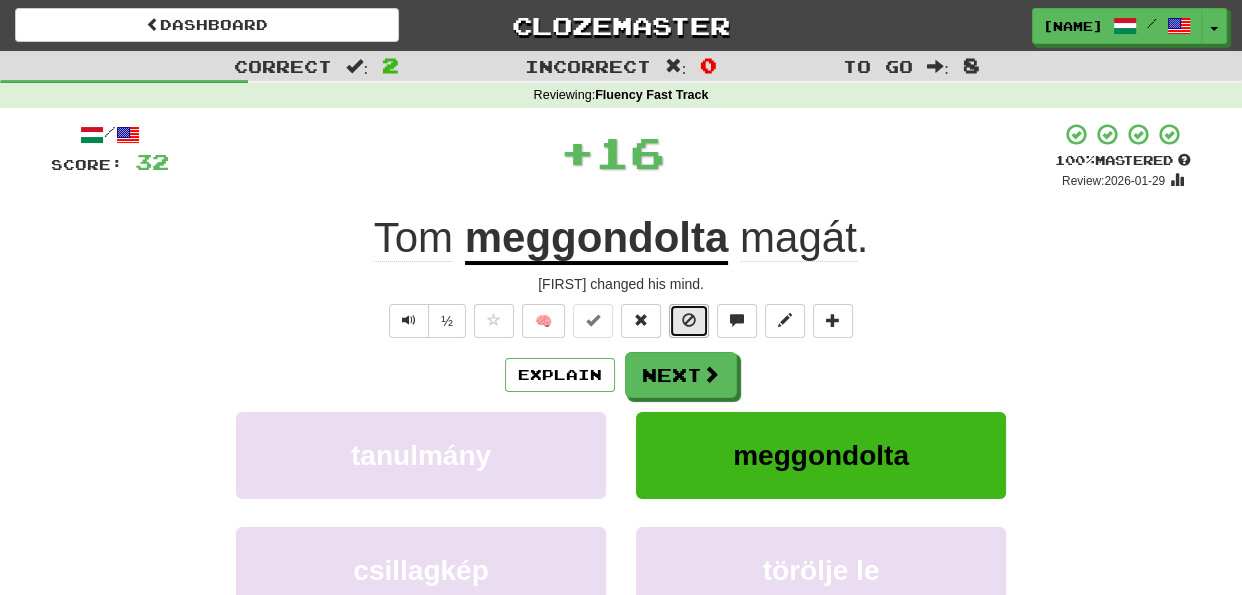 click at bounding box center [689, 320] 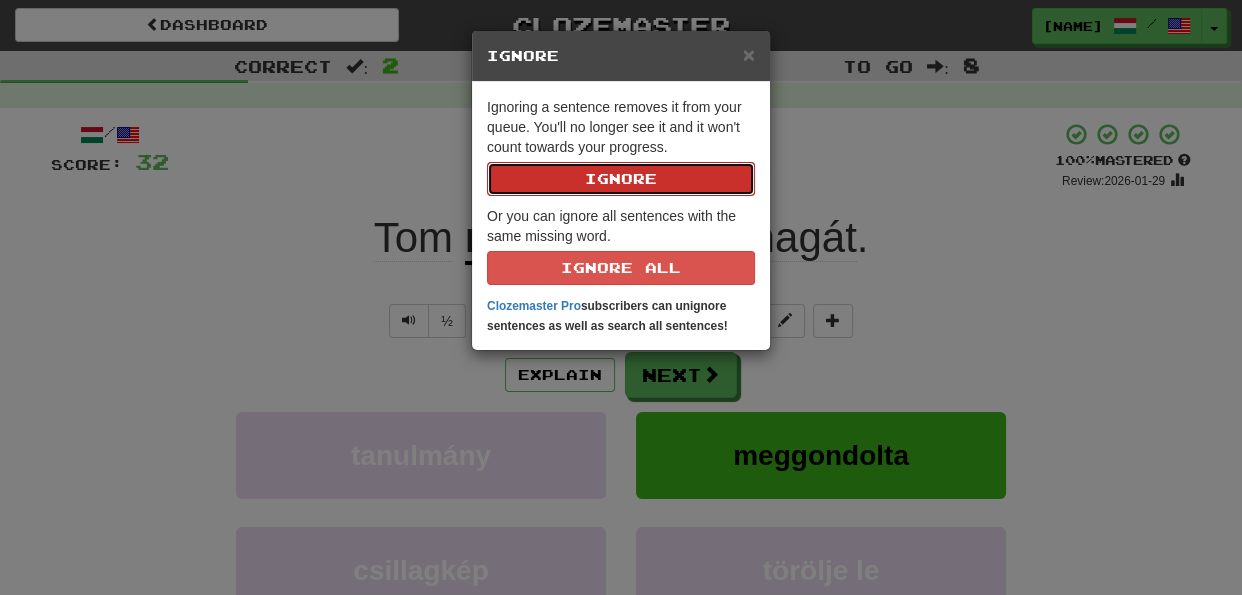 click on "Ignore" at bounding box center (621, 179) 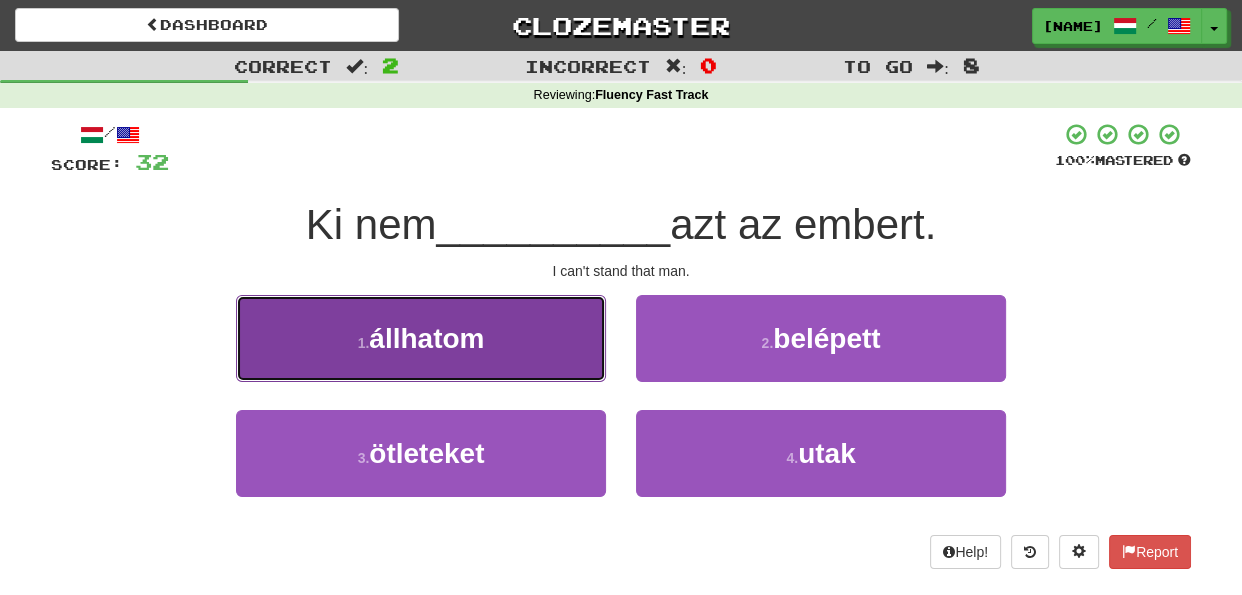 click on "1 .  állhatom" at bounding box center (421, 338) 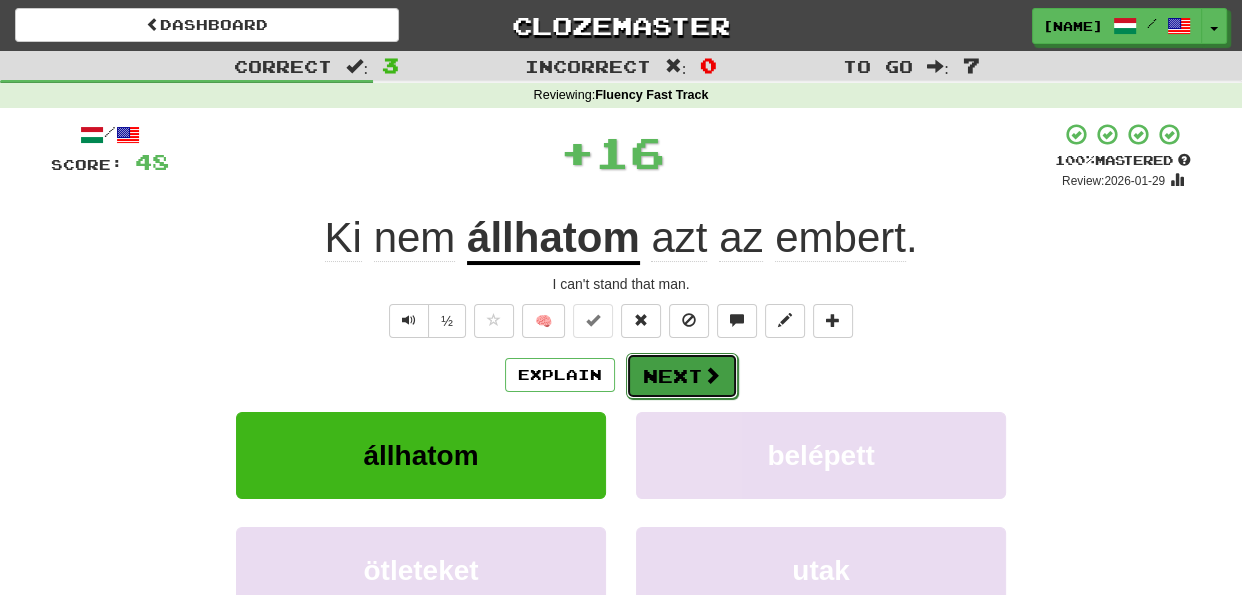 click on "Next" at bounding box center [682, 376] 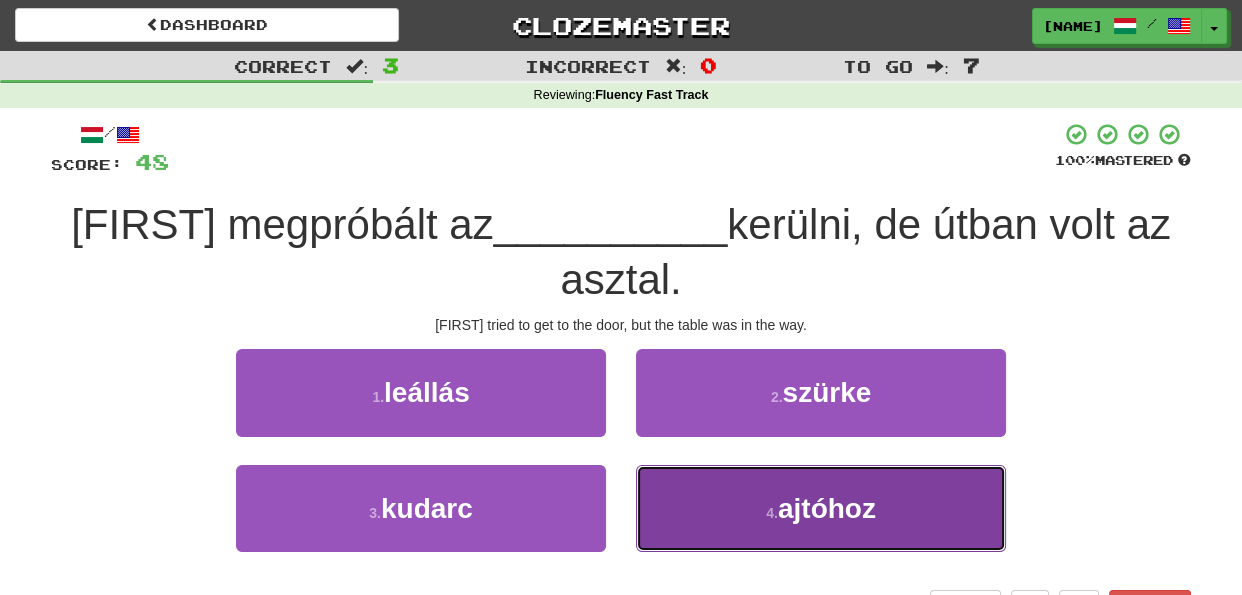 click on "4 .  ajtóhoz" at bounding box center (821, 508) 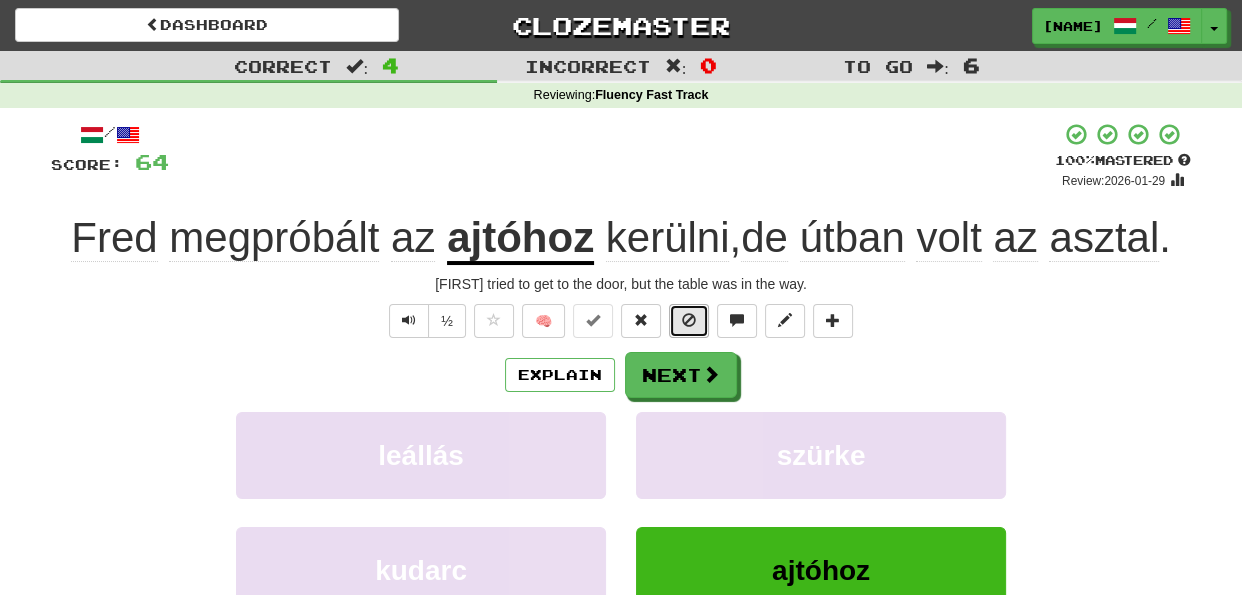 click at bounding box center [689, 321] 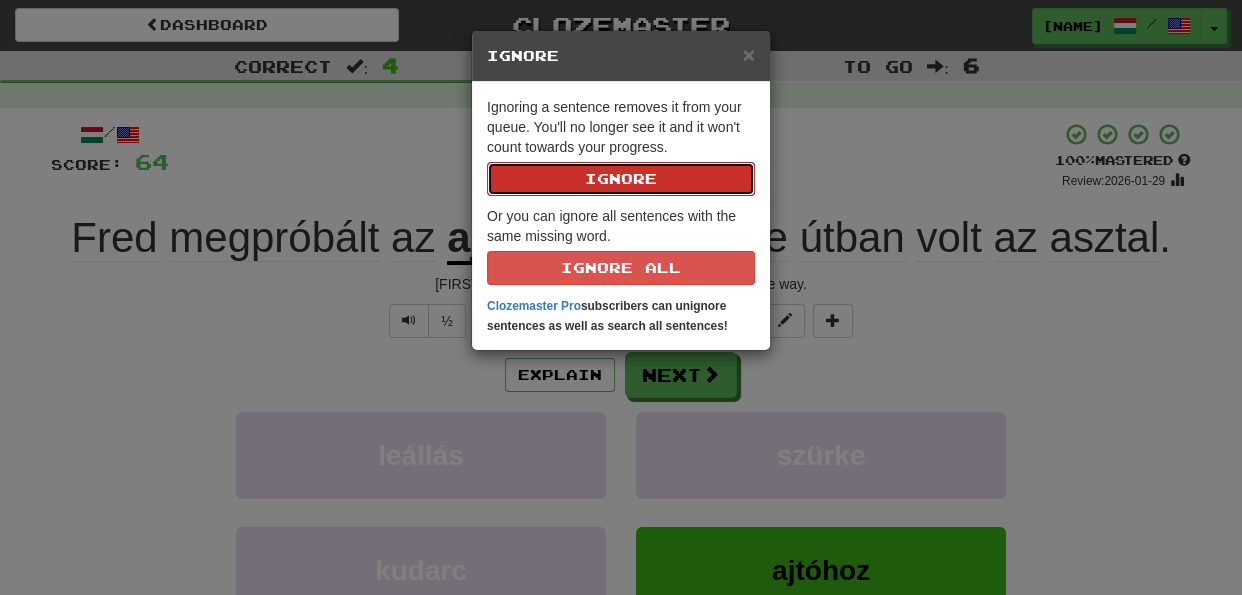 click on "Ignore" at bounding box center (621, 179) 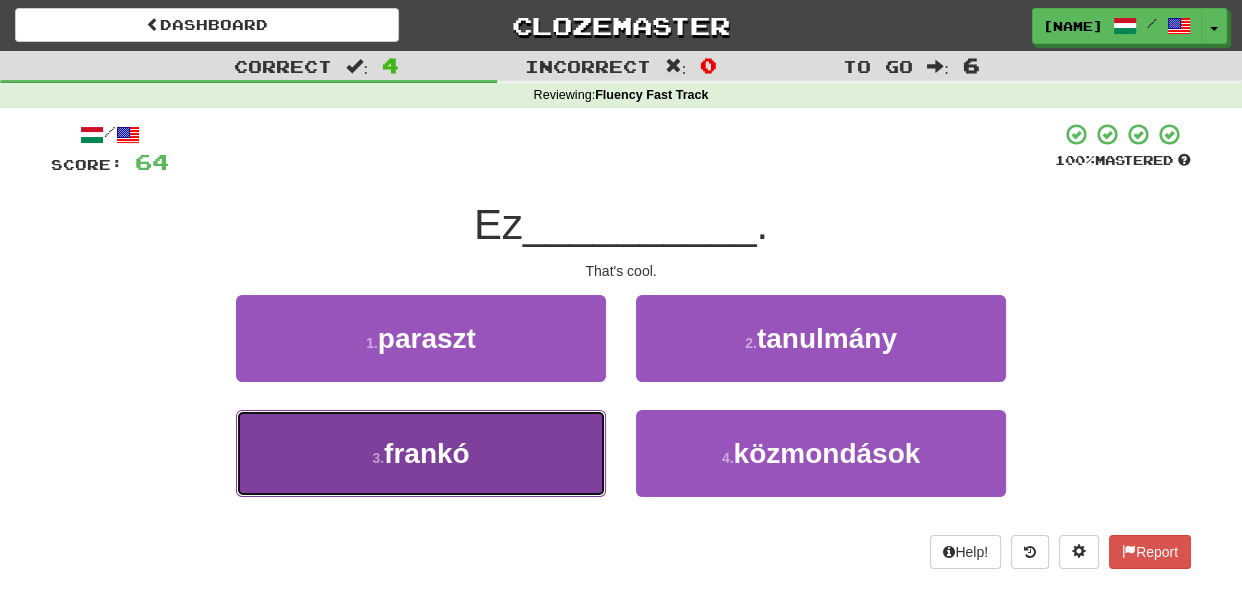 click on "3 .  frankó" at bounding box center [421, 453] 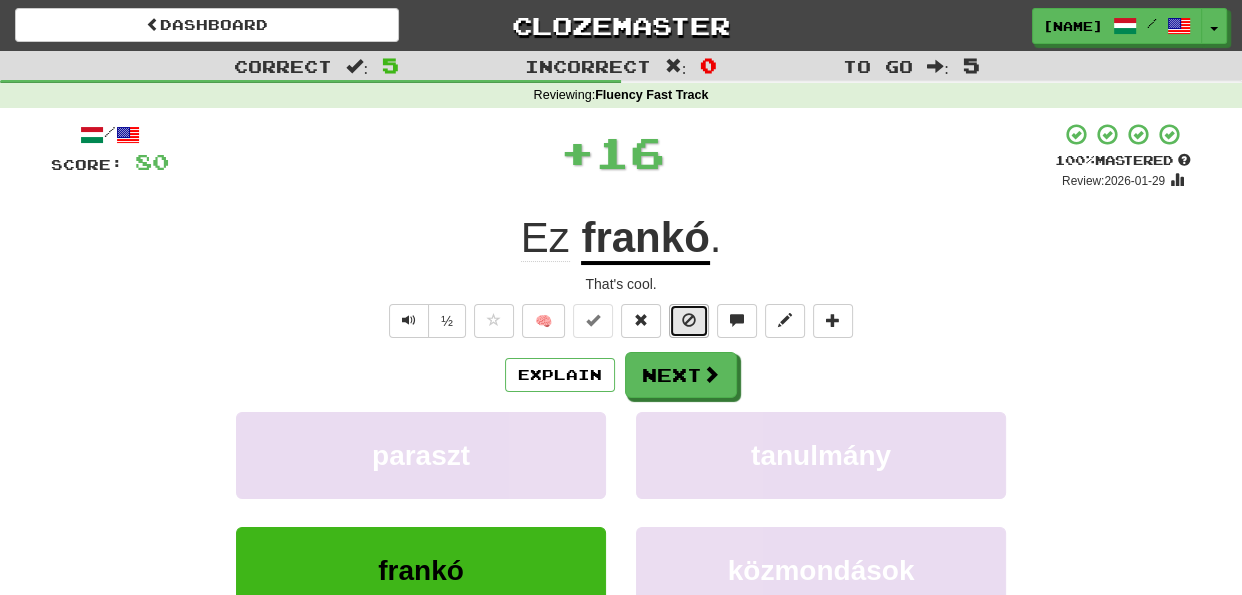 click at bounding box center (689, 321) 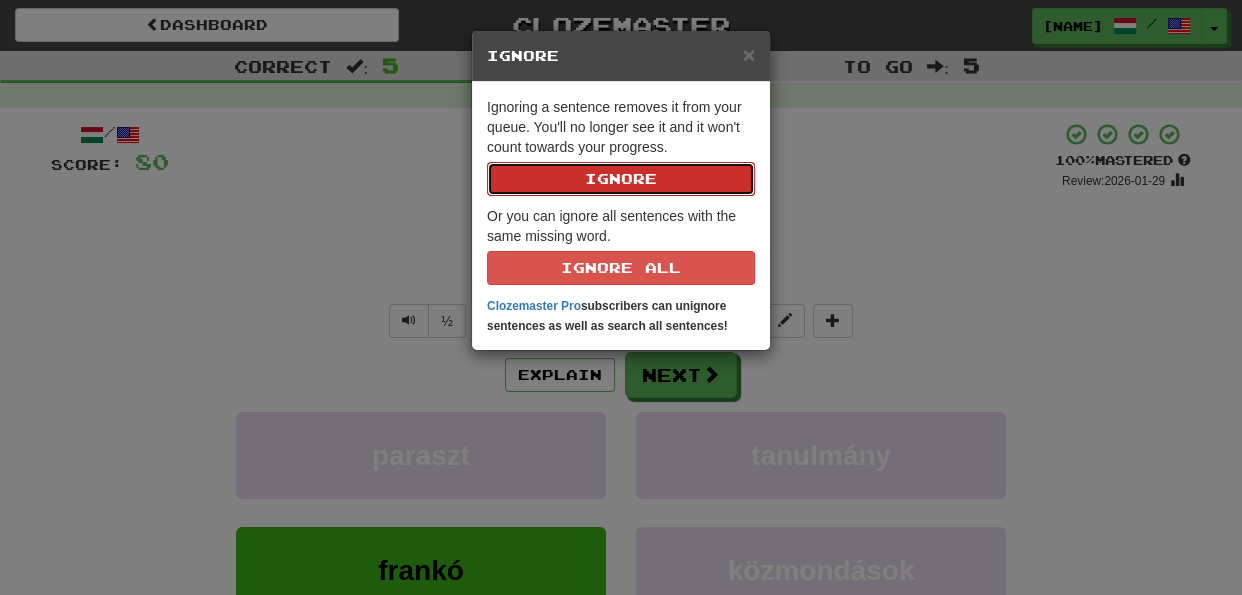 click on "Ignore" at bounding box center (621, 179) 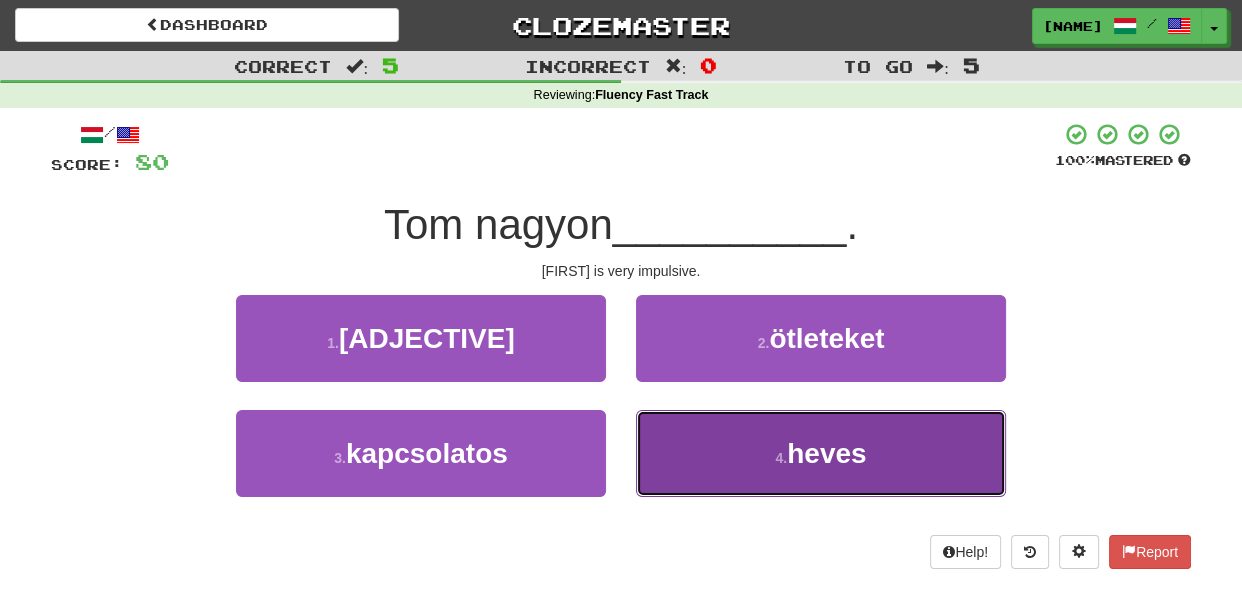 click on "4 .  heves" at bounding box center (821, 453) 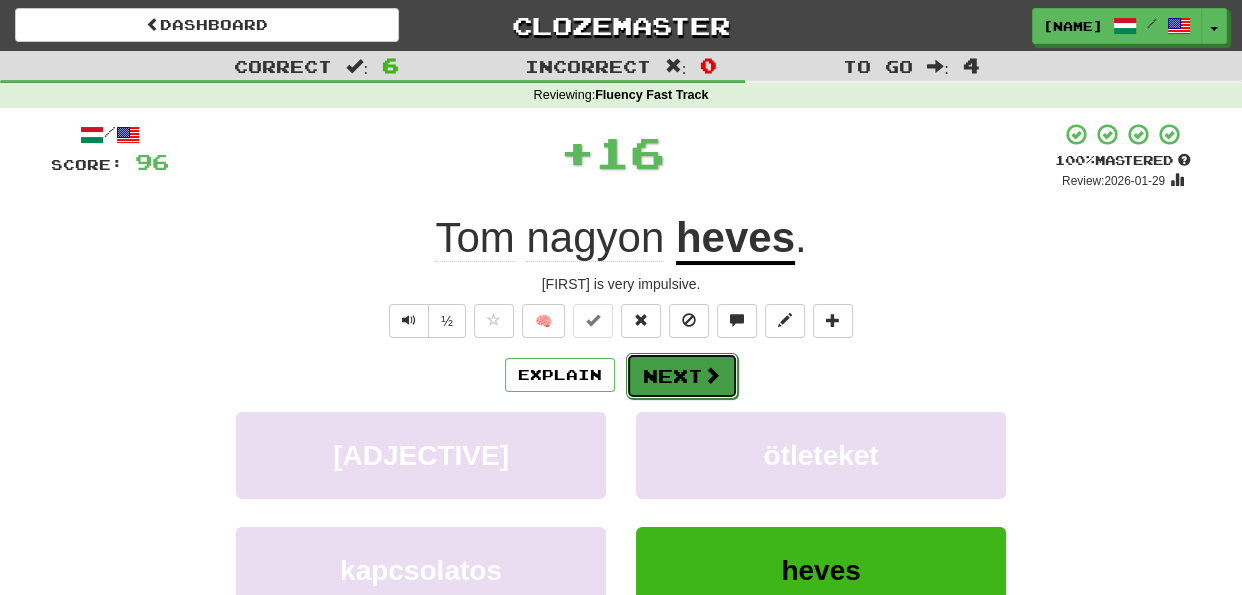 click on "Next" at bounding box center (682, 376) 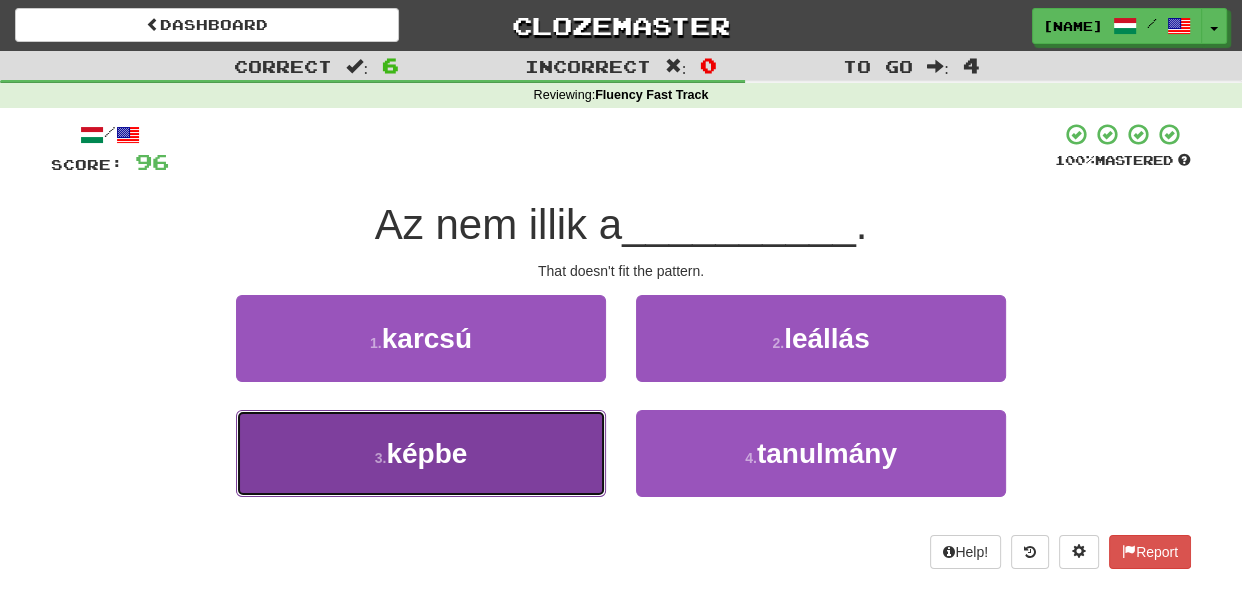 click on "3 .  képbe" at bounding box center [421, 453] 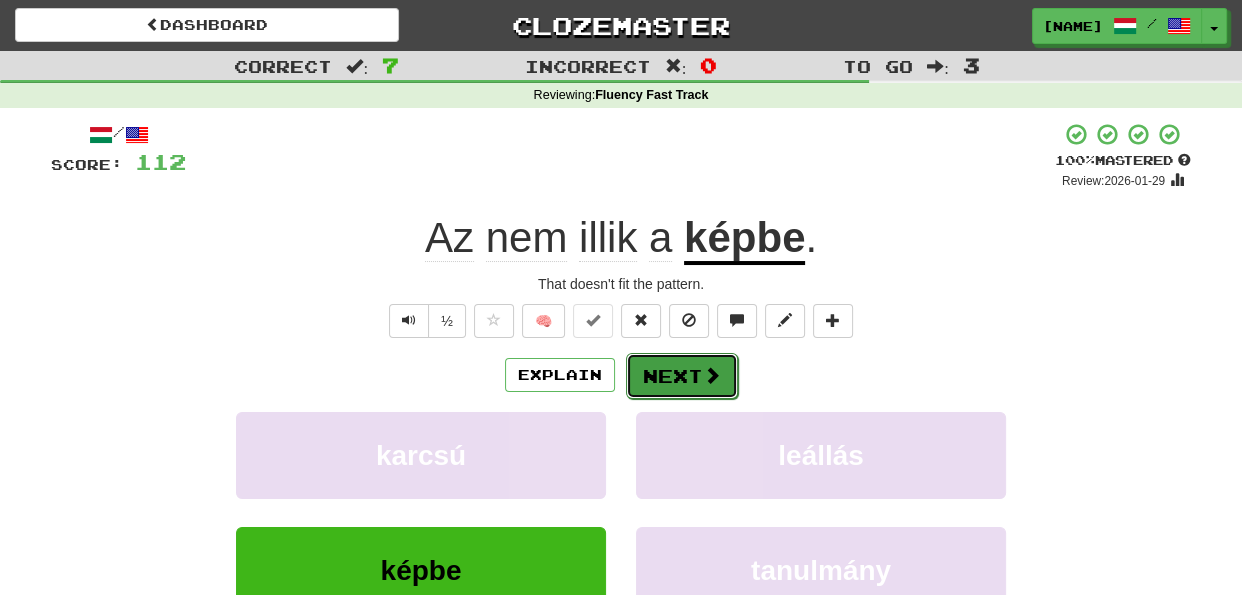 click on "Next" at bounding box center [682, 376] 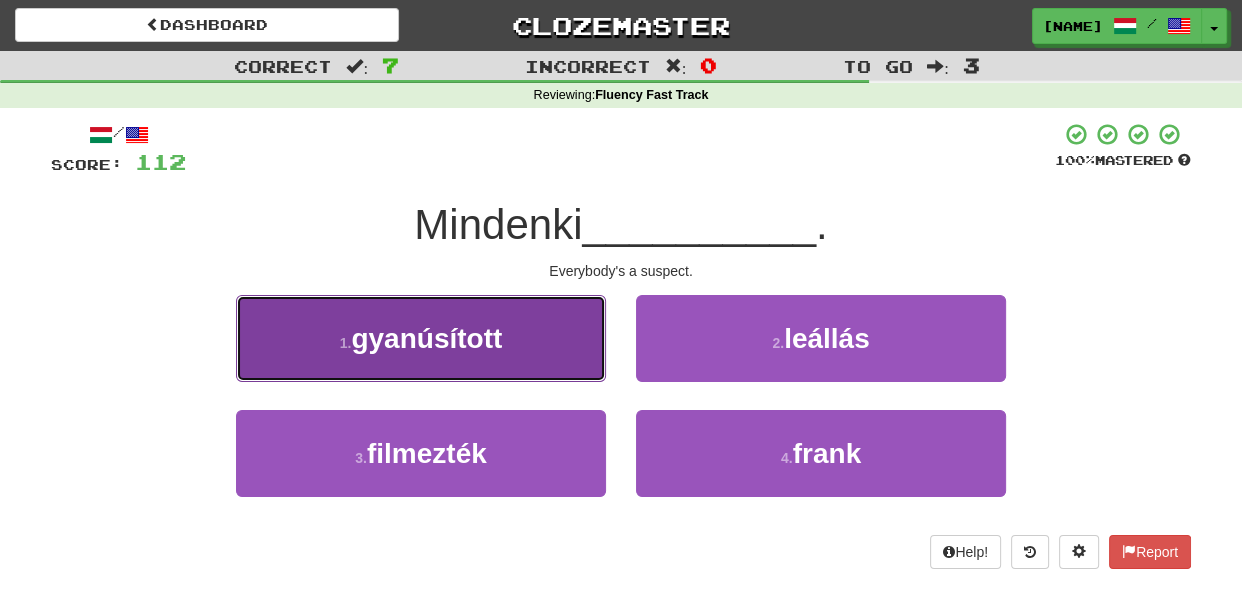 click on "1 .  gyanúsított" at bounding box center (421, 338) 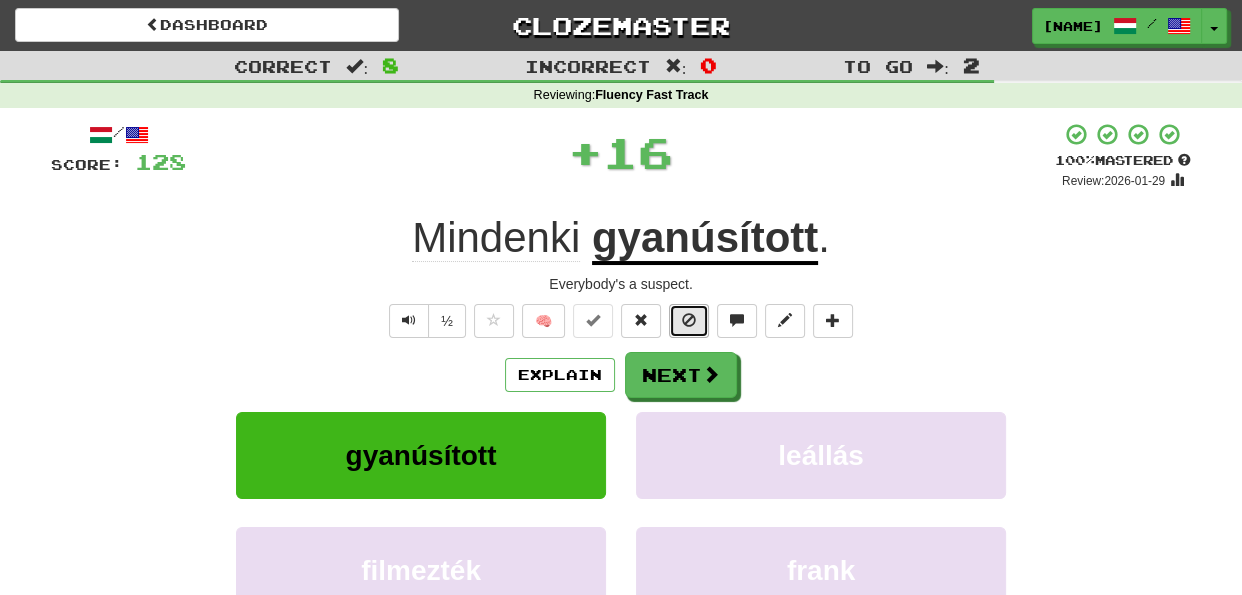 click at bounding box center [689, 320] 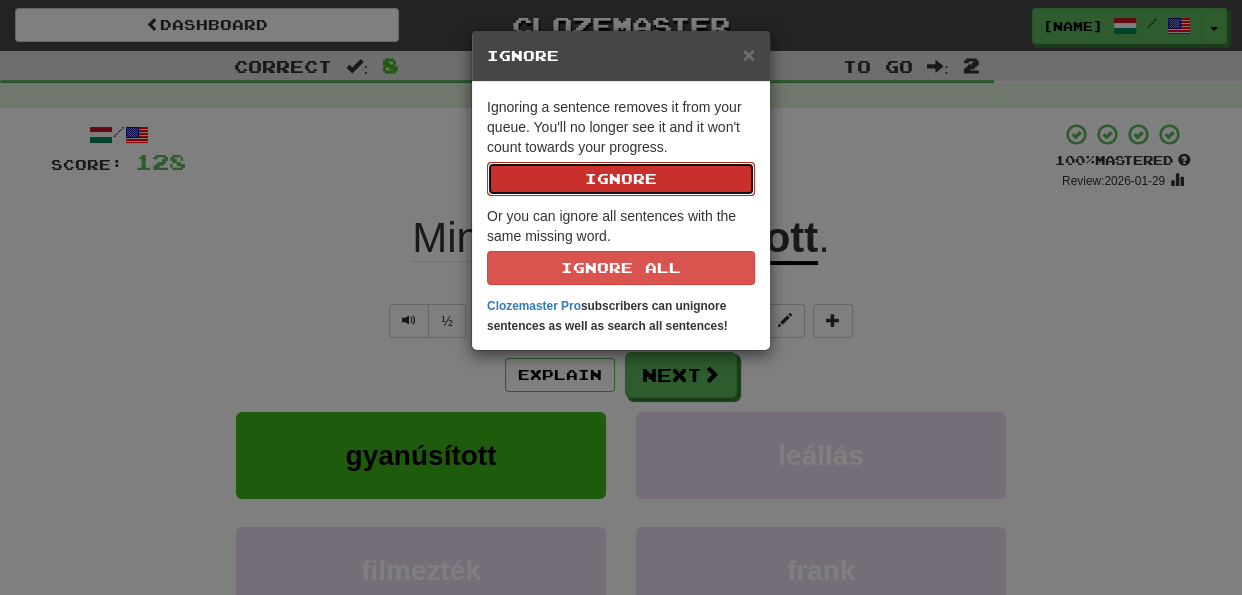 click on "Ignore" at bounding box center (621, 179) 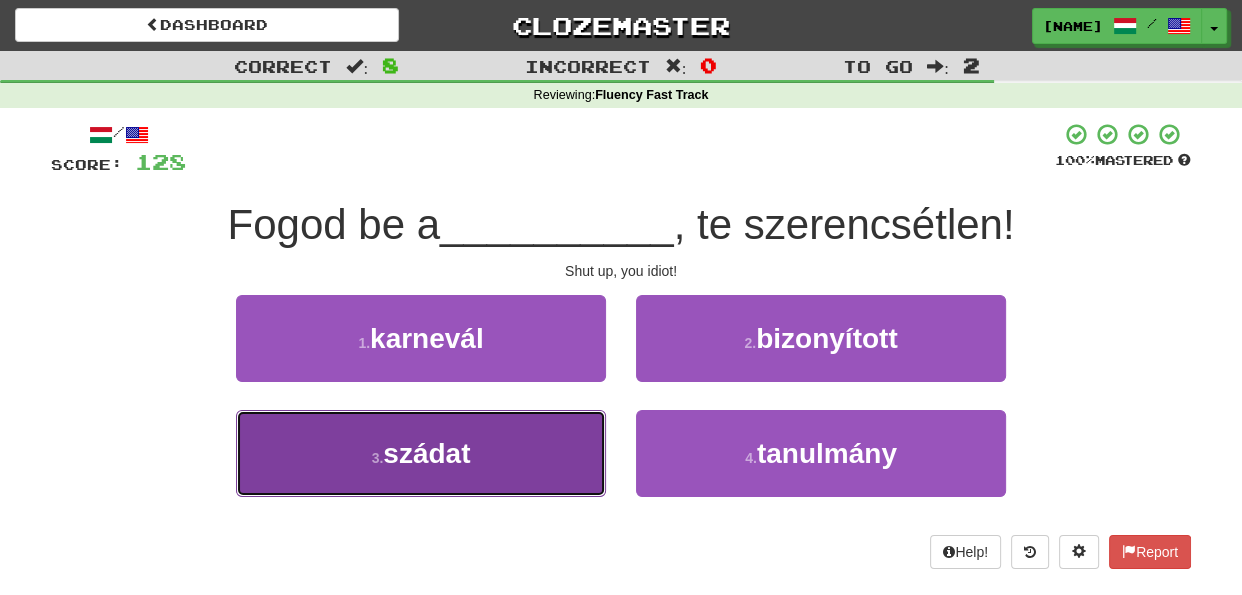 click on "3 .  szádat" at bounding box center (421, 453) 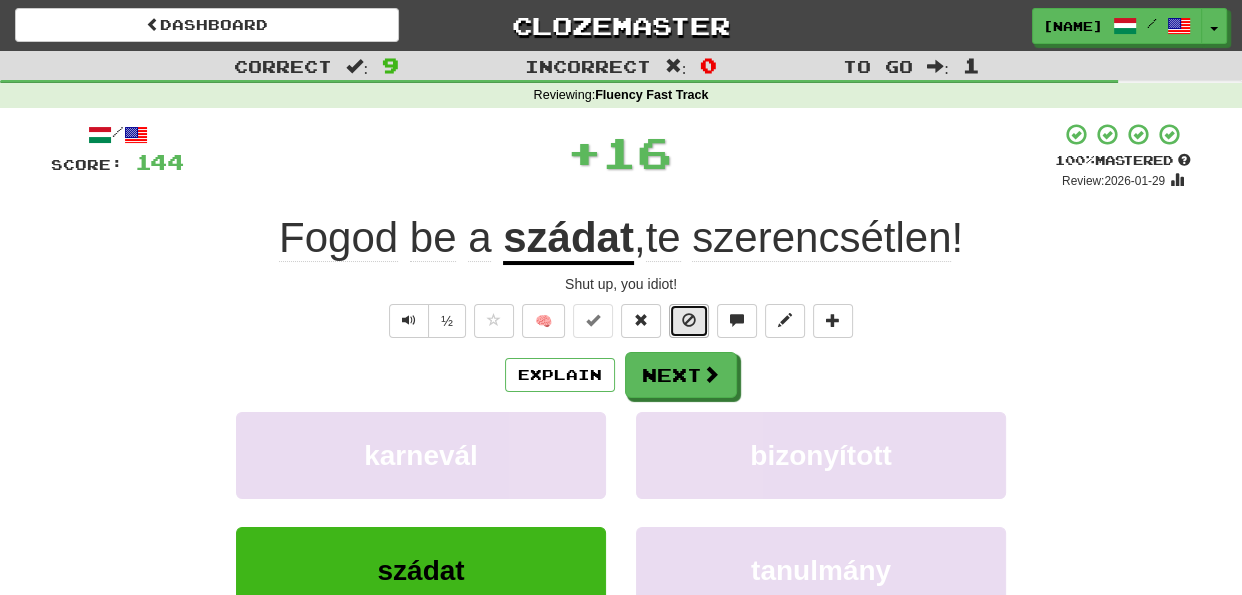 click at bounding box center (689, 320) 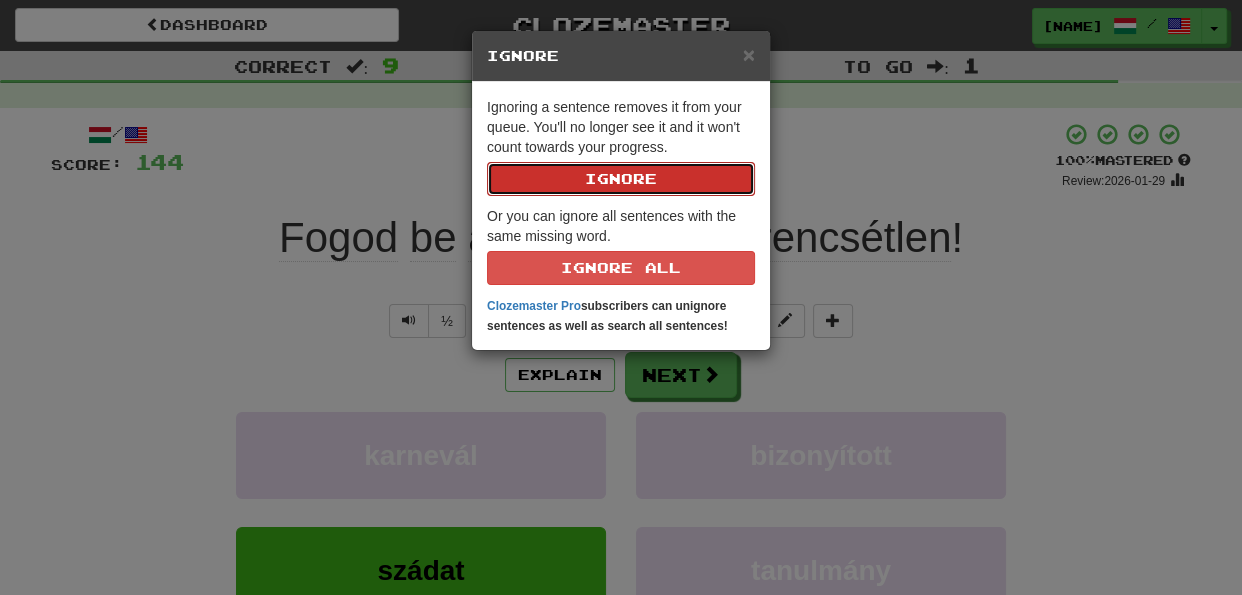 click on "Ignore" at bounding box center [621, 179] 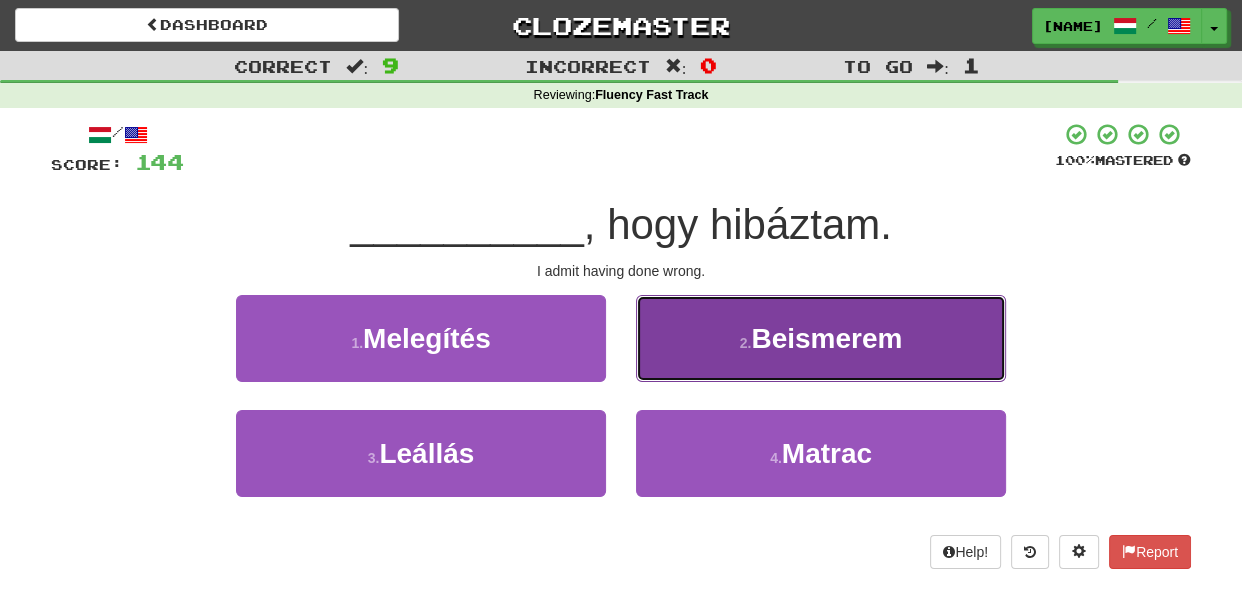 click on "2 .  Beismerem" at bounding box center [821, 338] 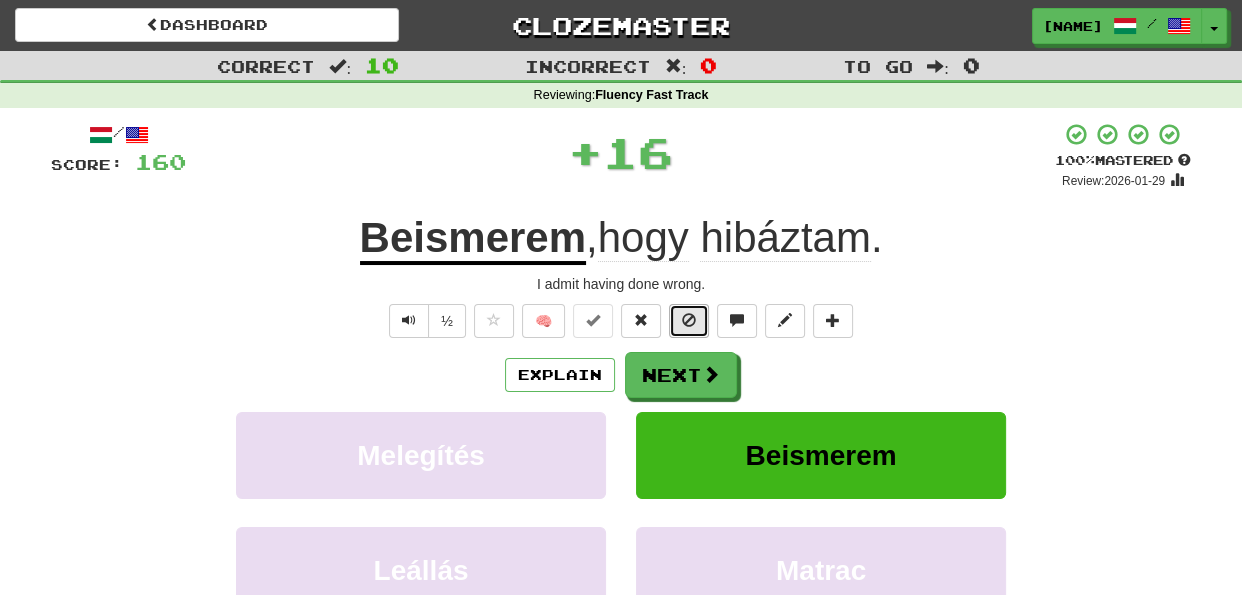 click at bounding box center (689, 320) 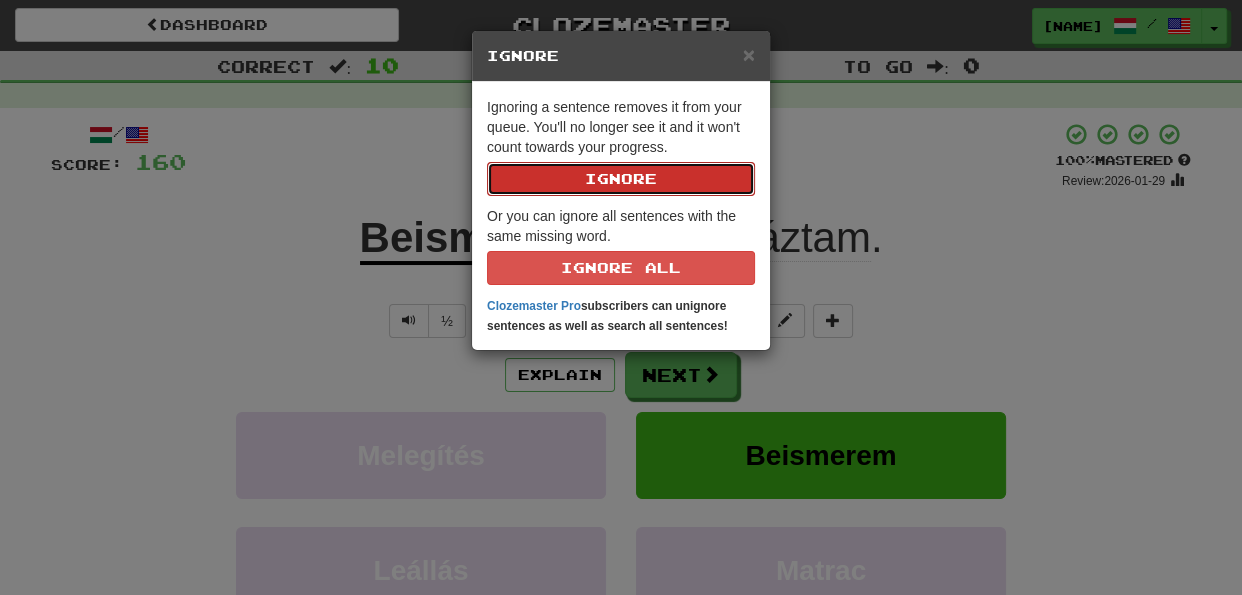 click on "Ignore" at bounding box center [621, 179] 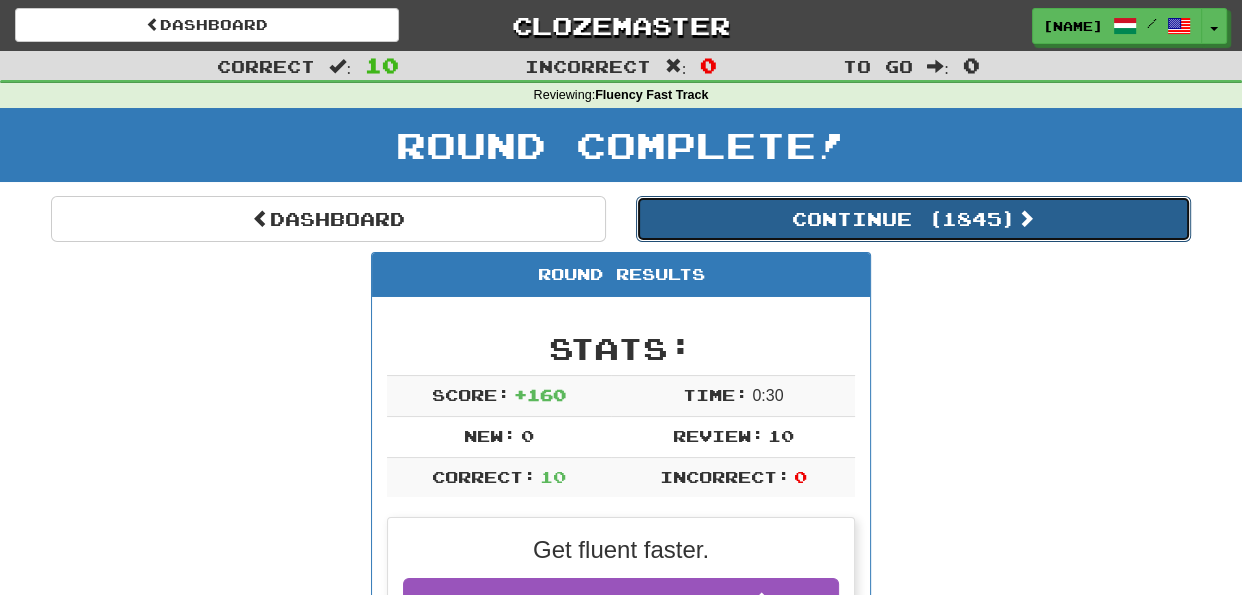 click on "Continue ( 1845 )" at bounding box center [913, 219] 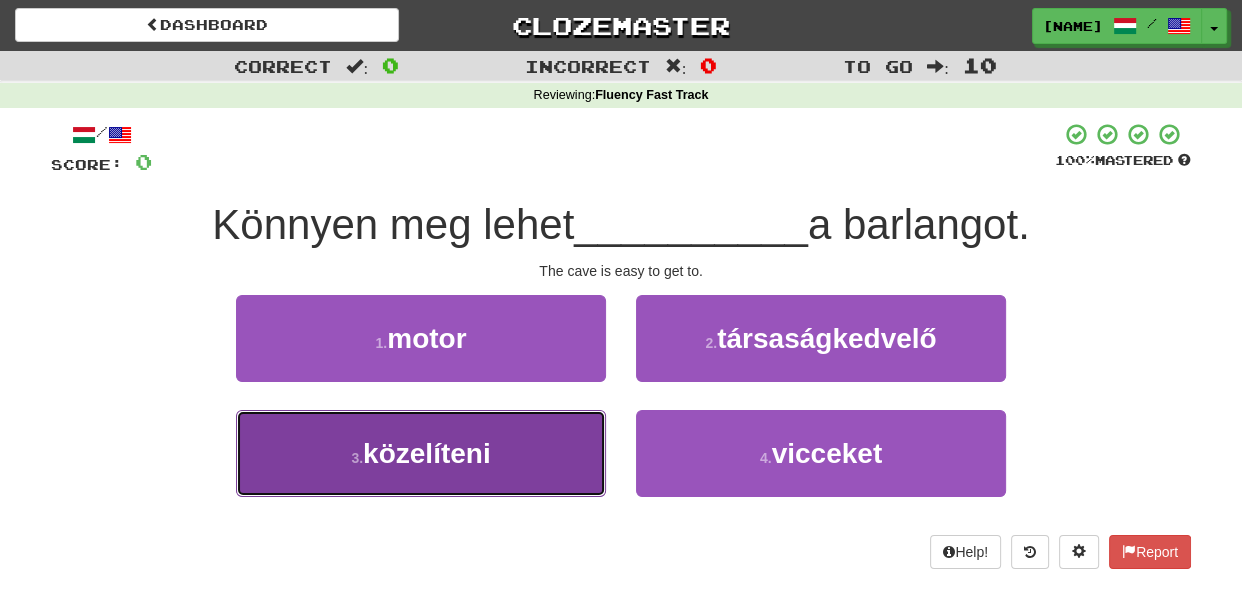 click on "3 .  közelíteni" at bounding box center (421, 453) 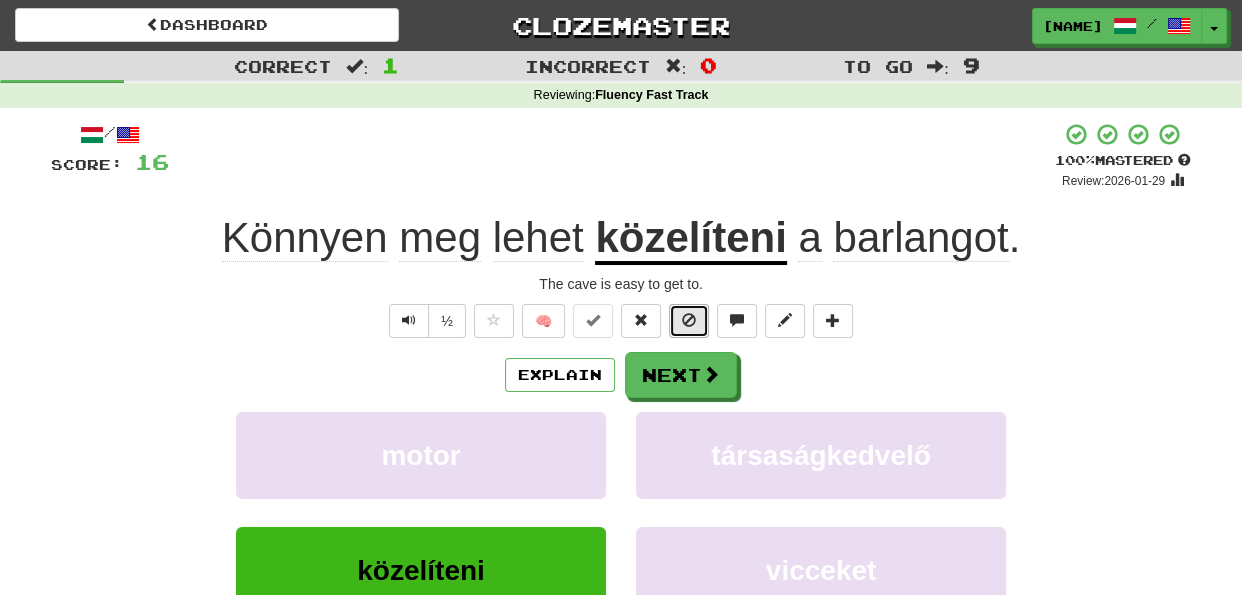 click at bounding box center [689, 320] 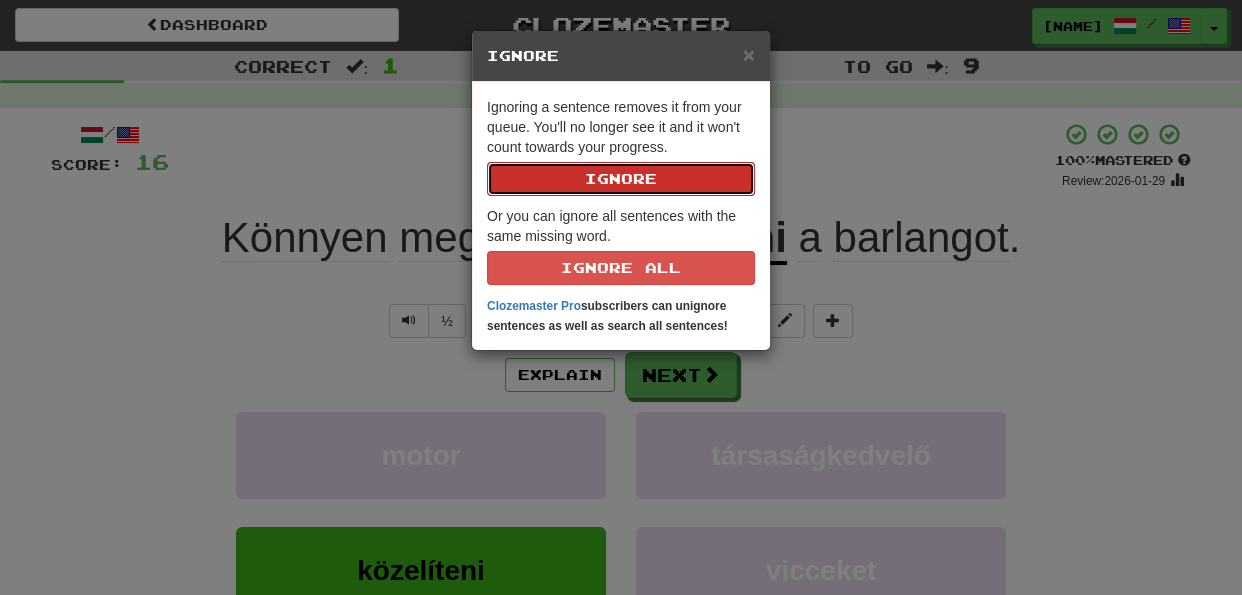 click on "Ignore" at bounding box center (621, 179) 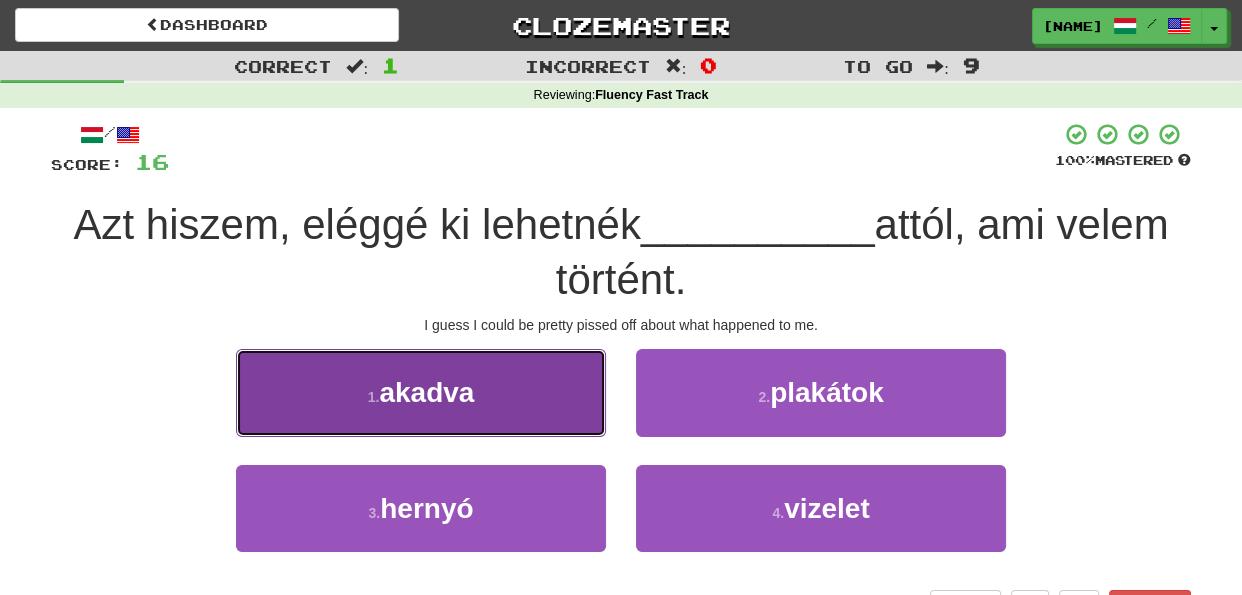 click on "1 .  akadva" at bounding box center [421, 392] 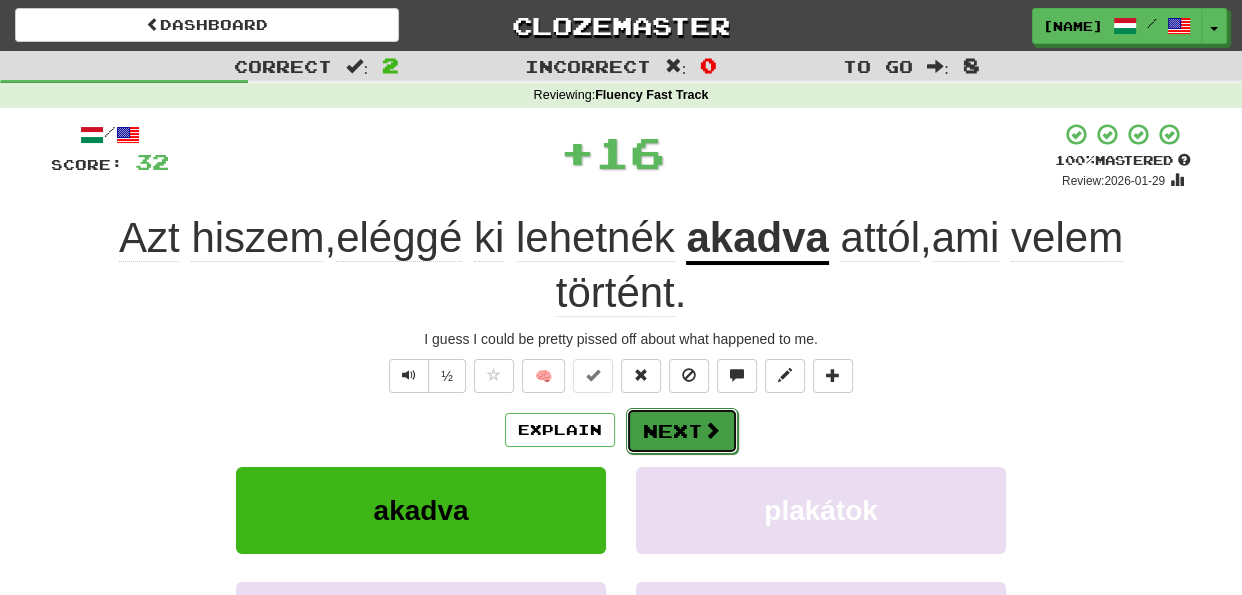 click on "Next" at bounding box center (682, 431) 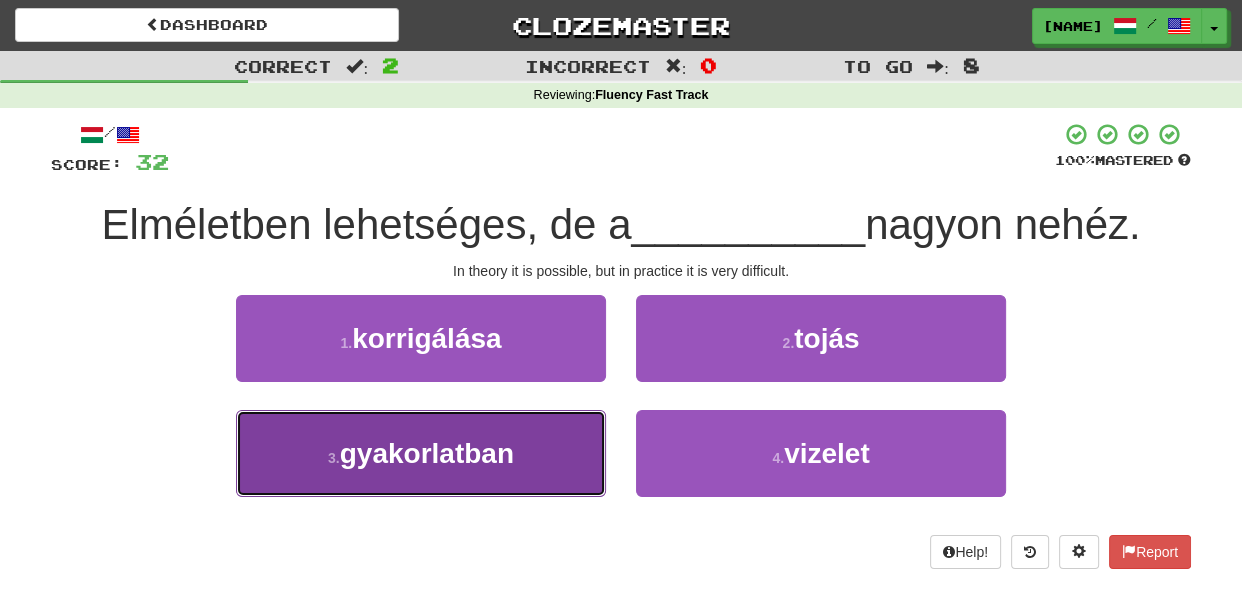 click on "3 .  gyakorlatban" at bounding box center (421, 453) 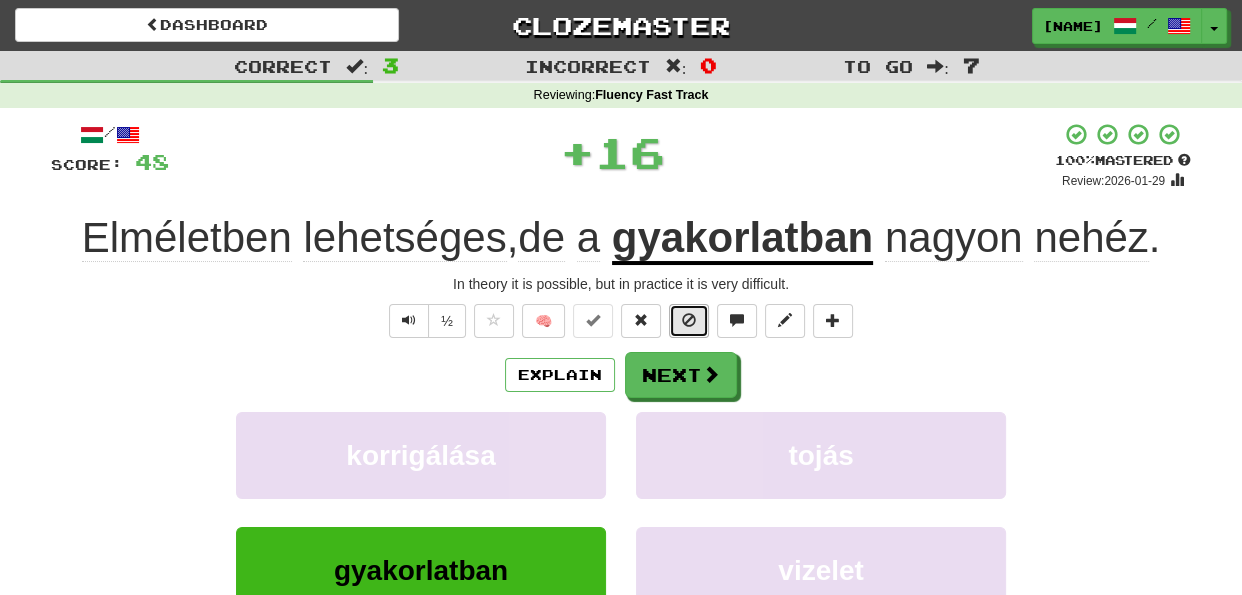 click at bounding box center [689, 320] 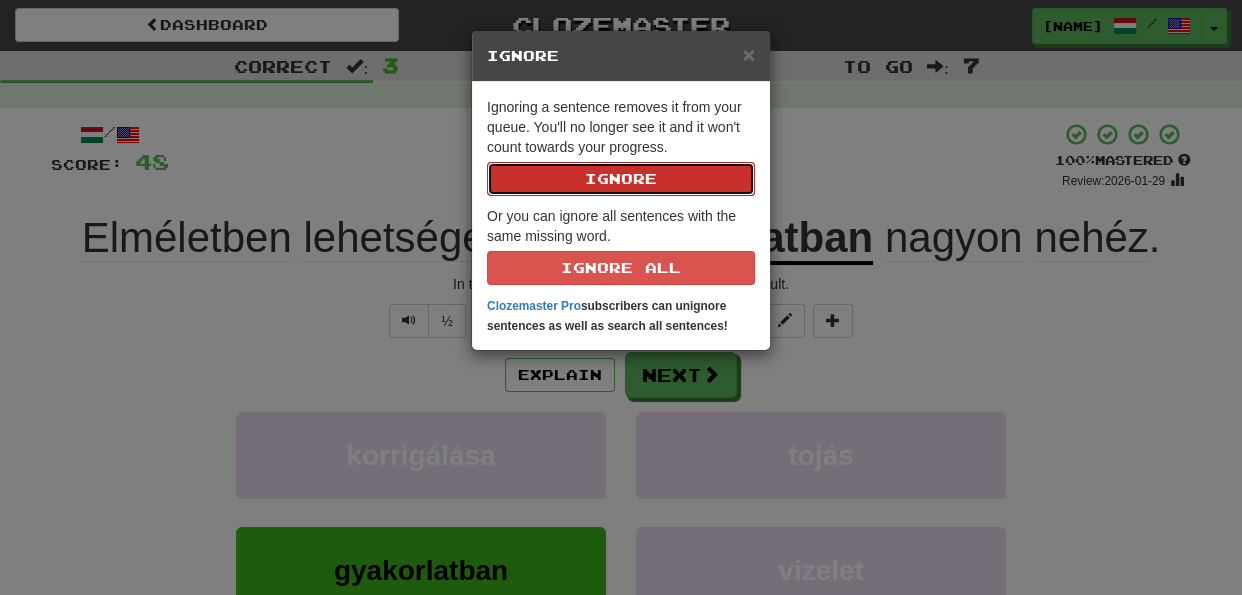 click on "Ignore" at bounding box center [621, 179] 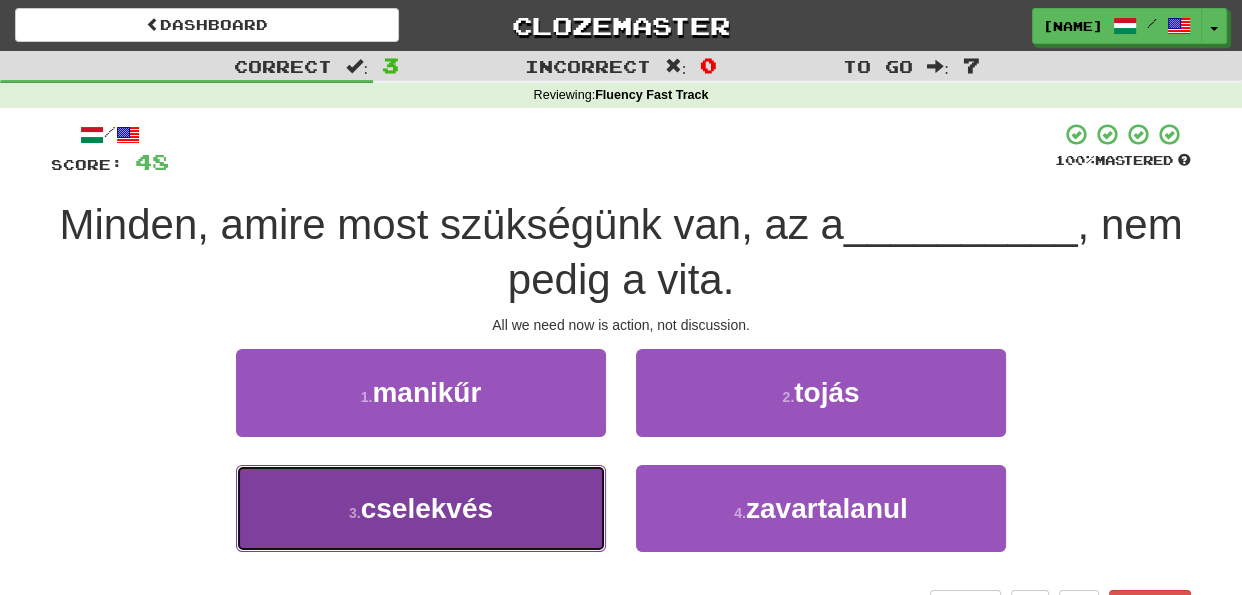 click on "3 .  cselekvés" at bounding box center [421, 508] 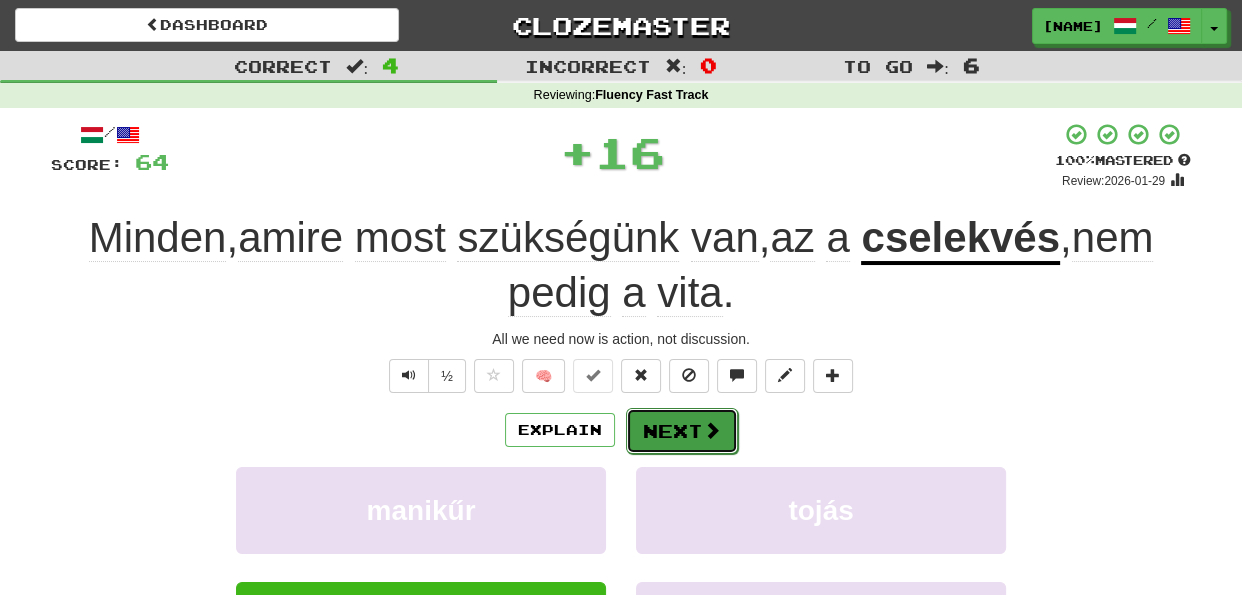 click on "Next" at bounding box center (682, 431) 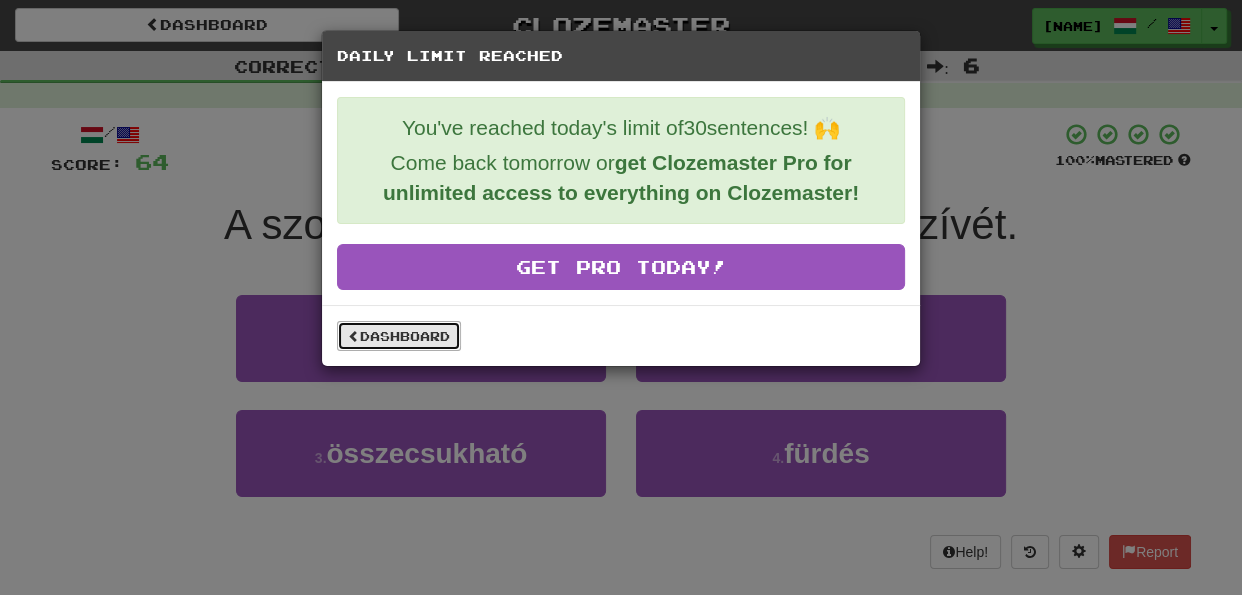 click on "Dashboard" at bounding box center (399, 336) 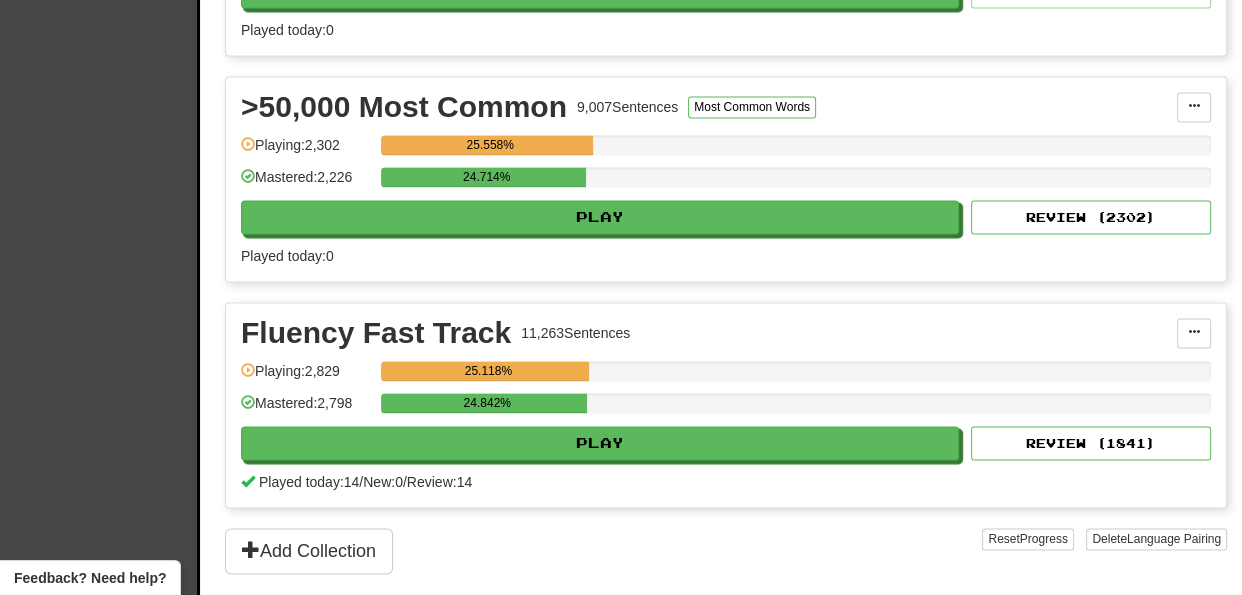 scroll, scrollTop: 2679, scrollLeft: 0, axis: vertical 